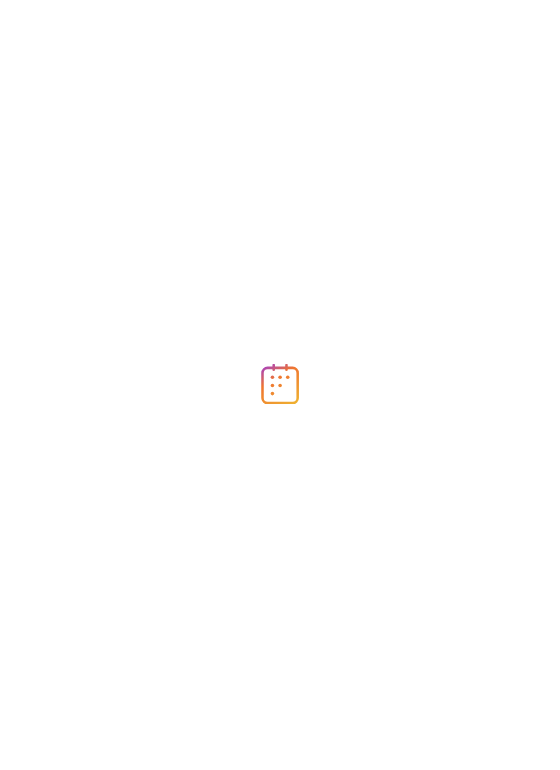 scroll, scrollTop: 0, scrollLeft: 0, axis: both 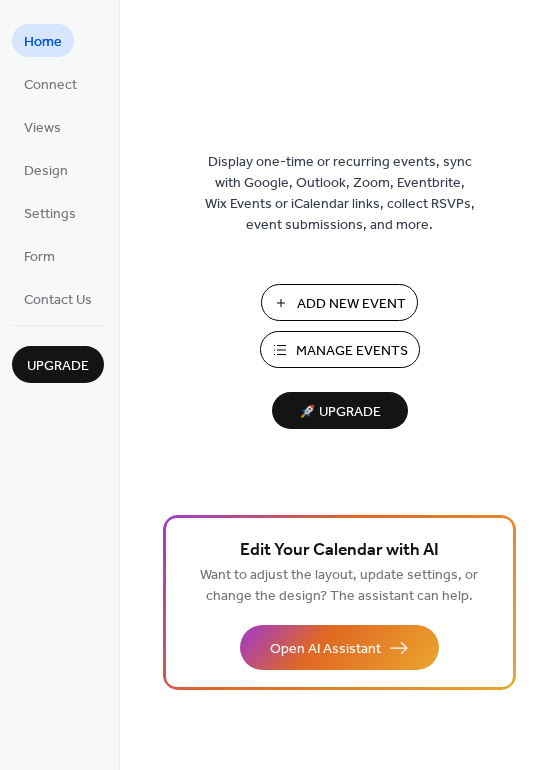 click on "Manage Events" at bounding box center [352, 351] 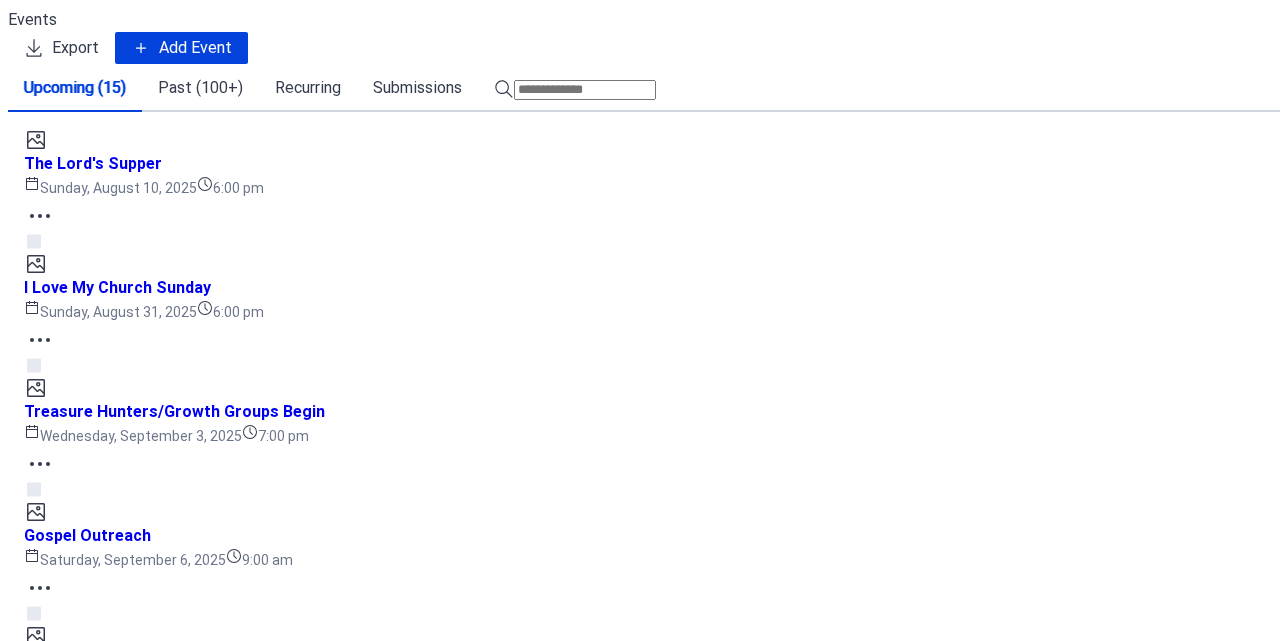 scroll, scrollTop: 0, scrollLeft: 0, axis: both 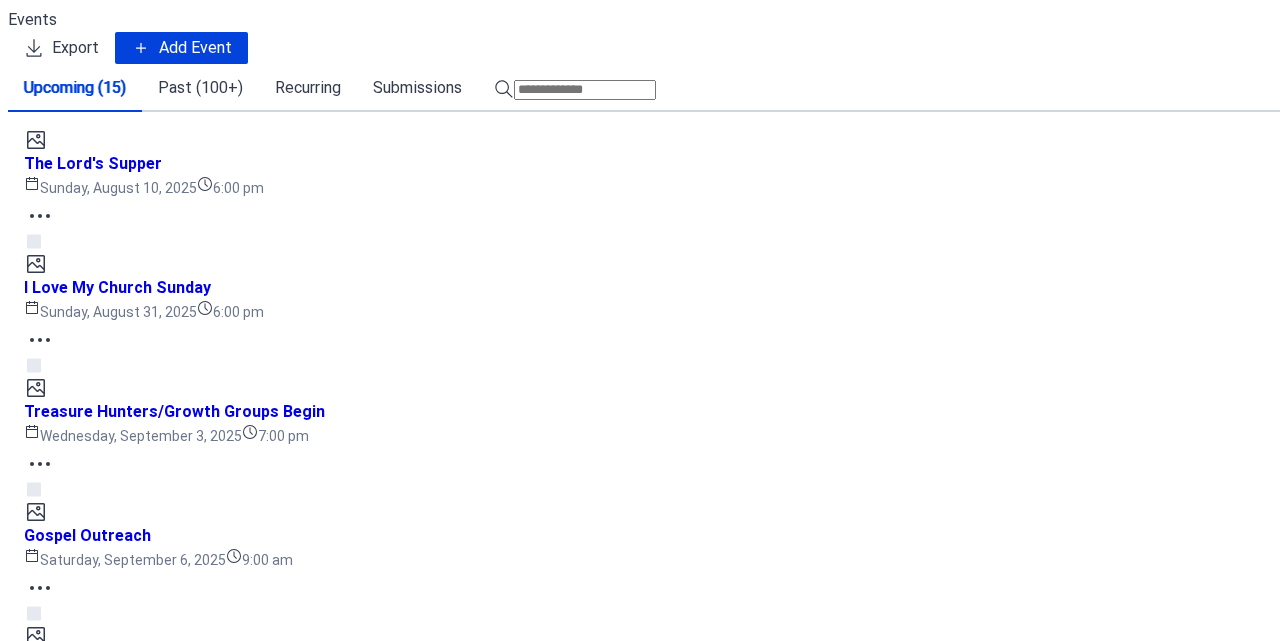click on "I Love My Church Sunday [DAY_OF_WEEK], [MONTH] [DAY], [YEAR] [TIME]" at bounding box center [644, 300] 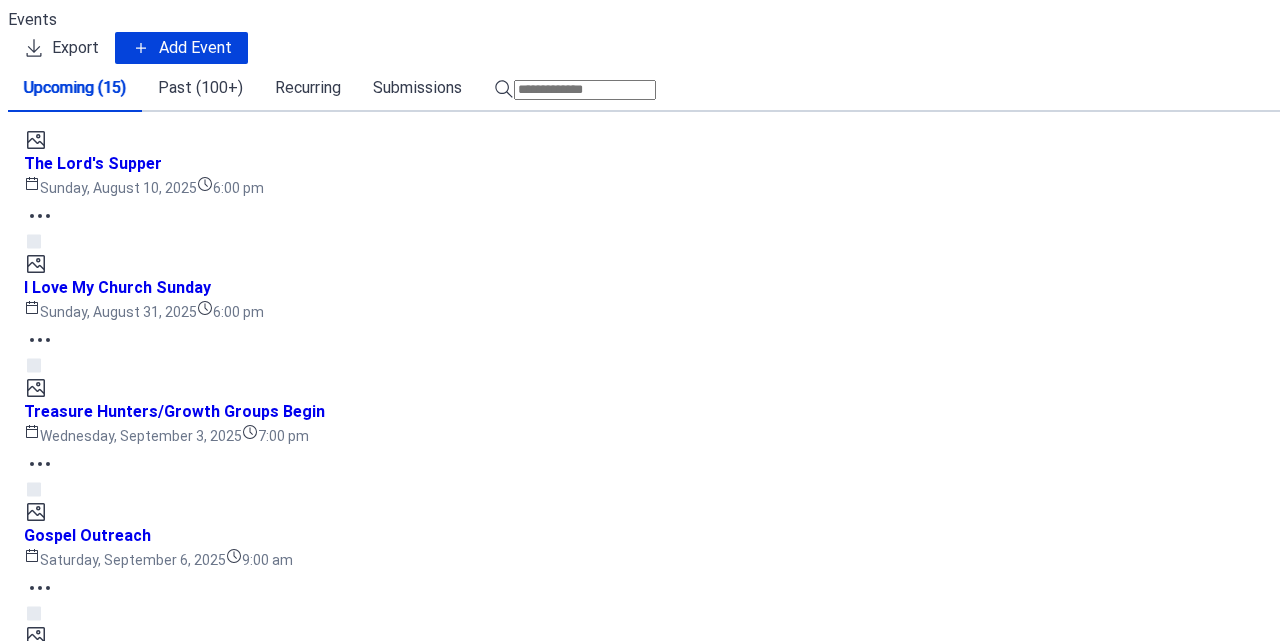 click on "I Love My Church Sunday" at bounding box center (117, 288) 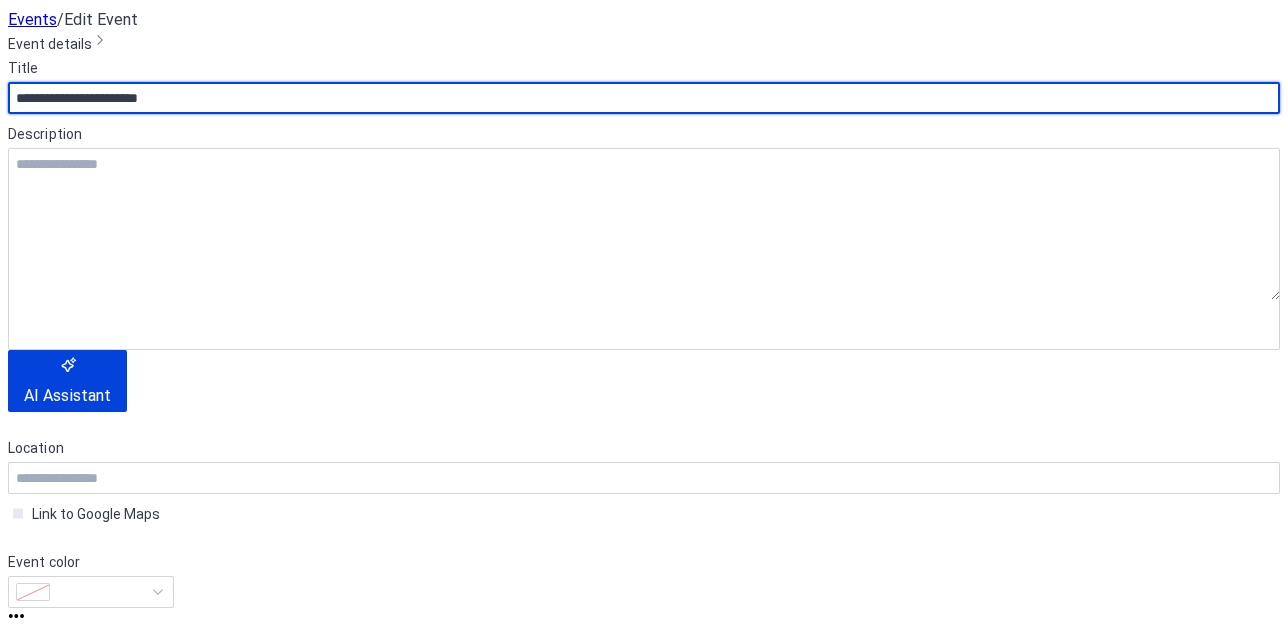 scroll, scrollTop: 209, scrollLeft: 0, axis: vertical 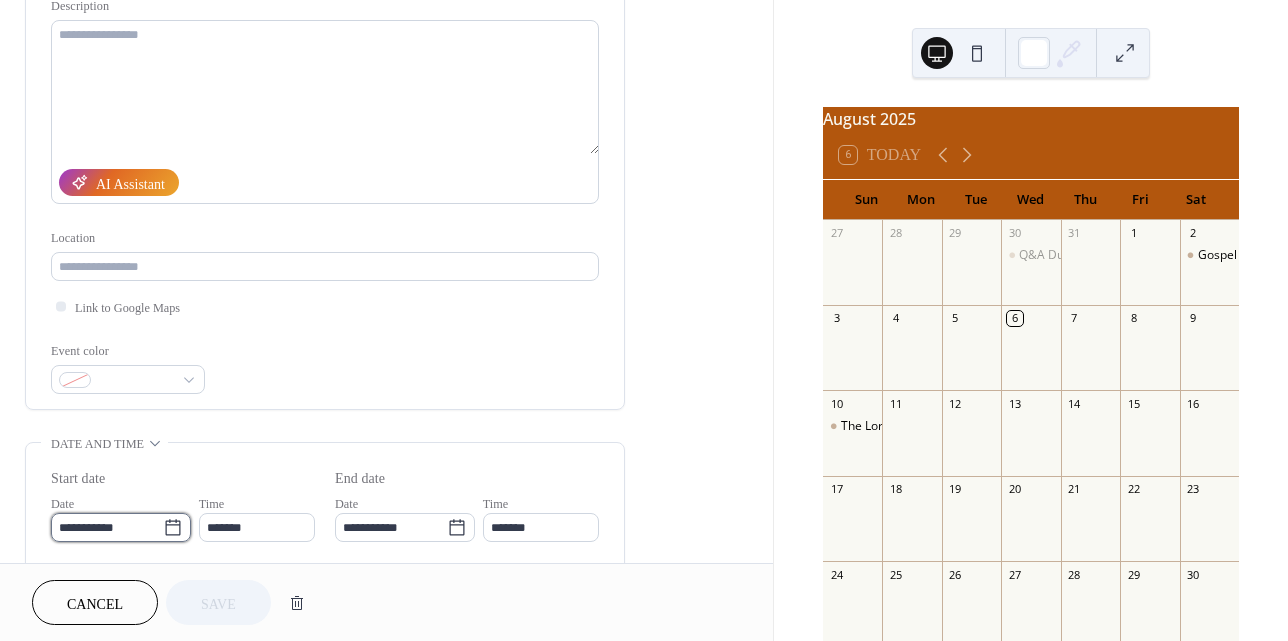 click on "**********" at bounding box center [107, 527] 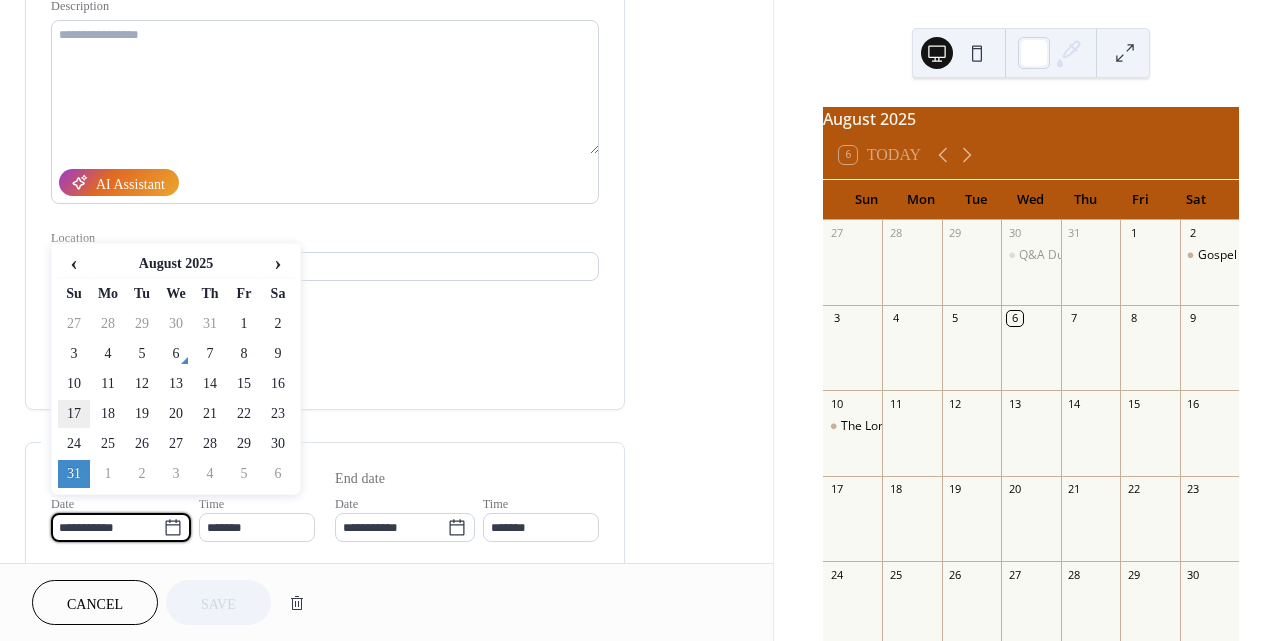 click on "17" at bounding box center (74, 414) 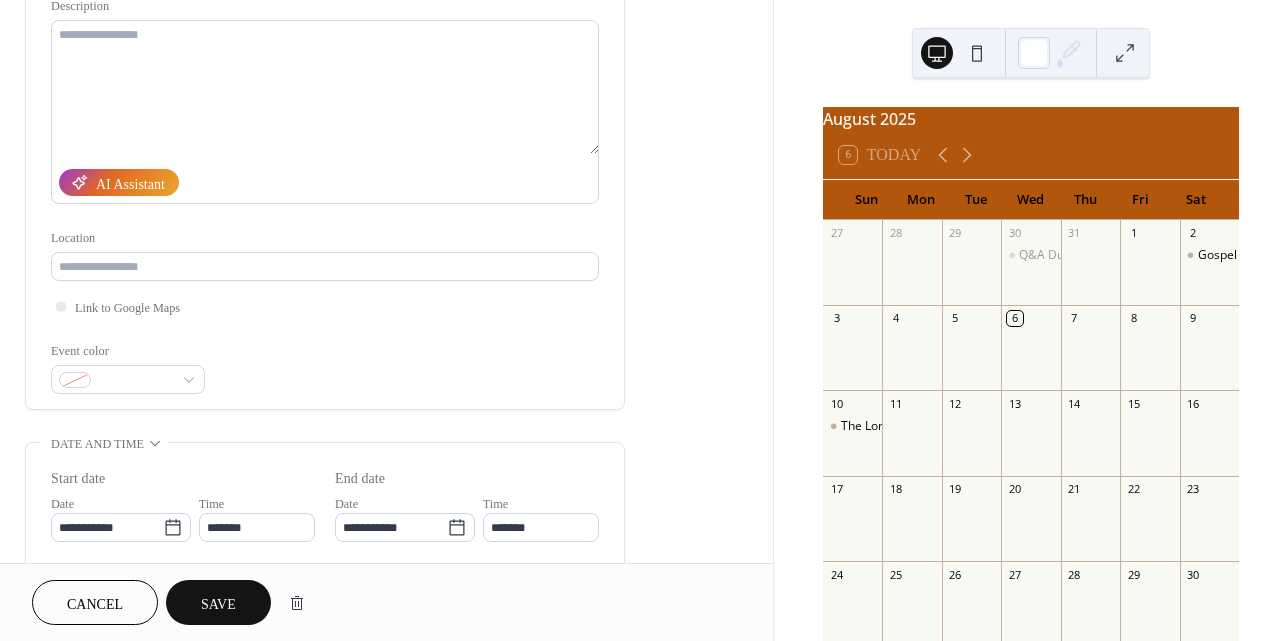 type on "**********" 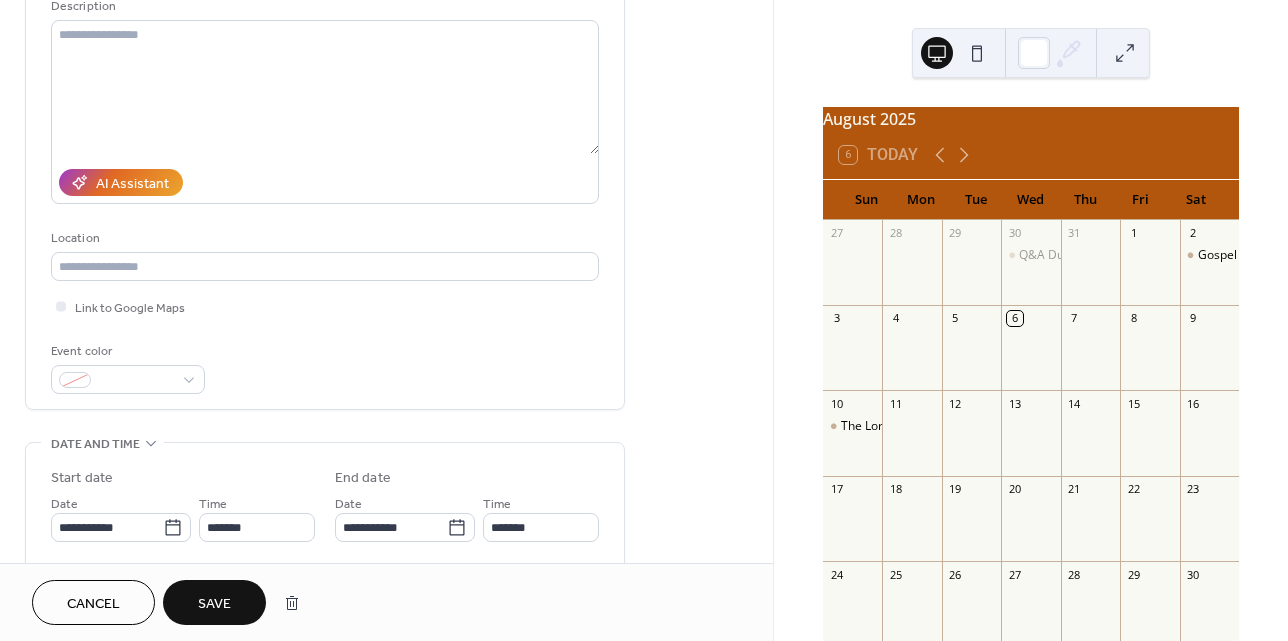 click on "Save" at bounding box center (214, 604) 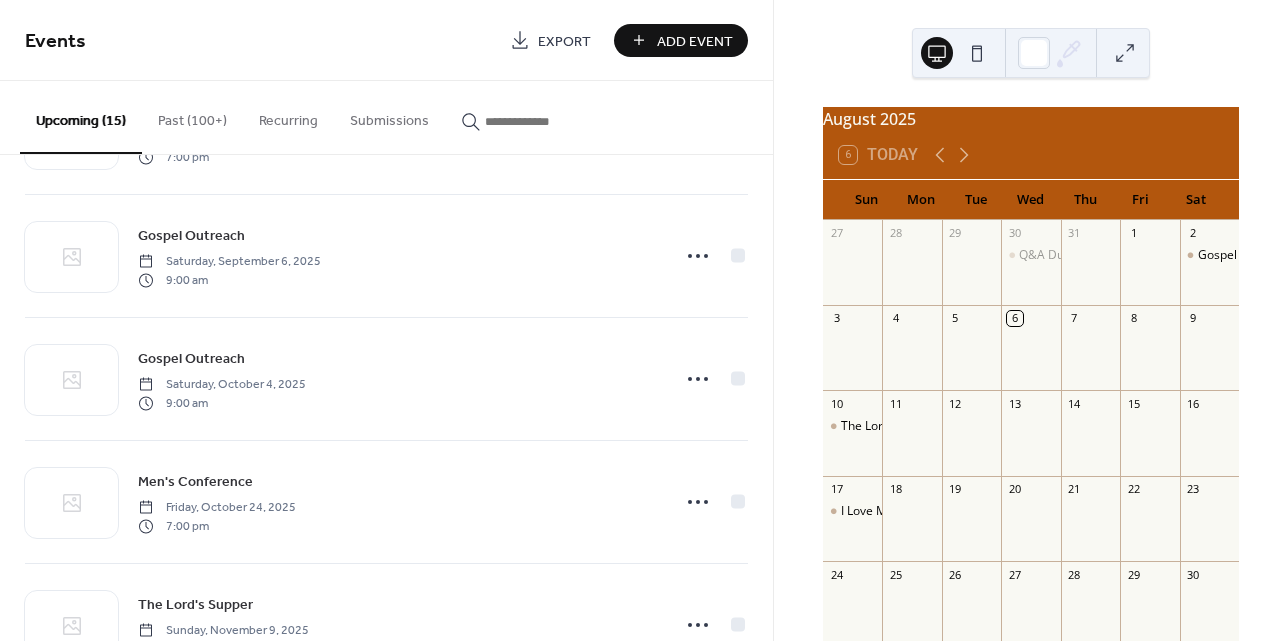 scroll, scrollTop: 0, scrollLeft: 0, axis: both 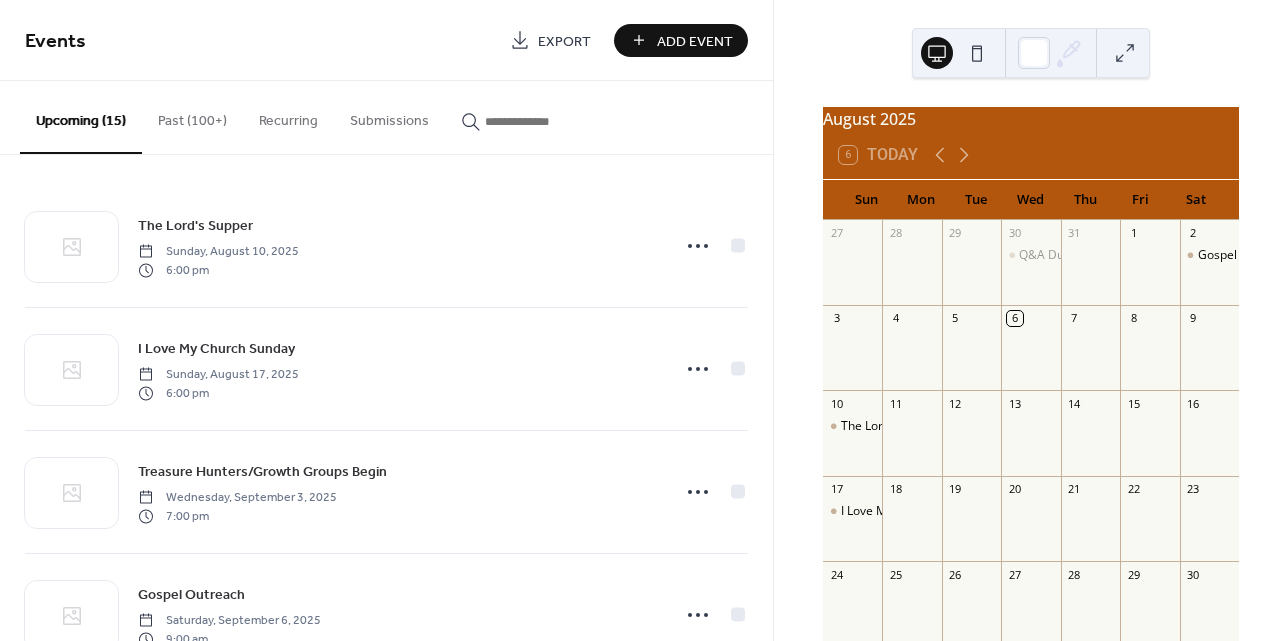 click on "Past (100+)" at bounding box center [192, 116] 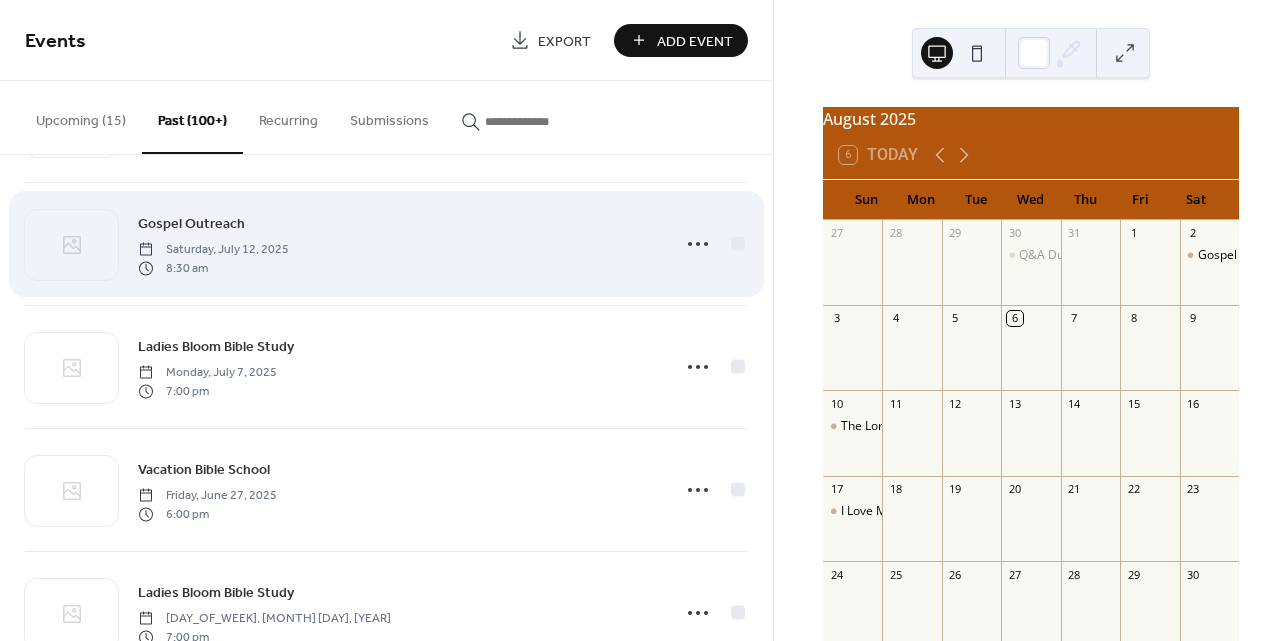 scroll, scrollTop: 392, scrollLeft: 0, axis: vertical 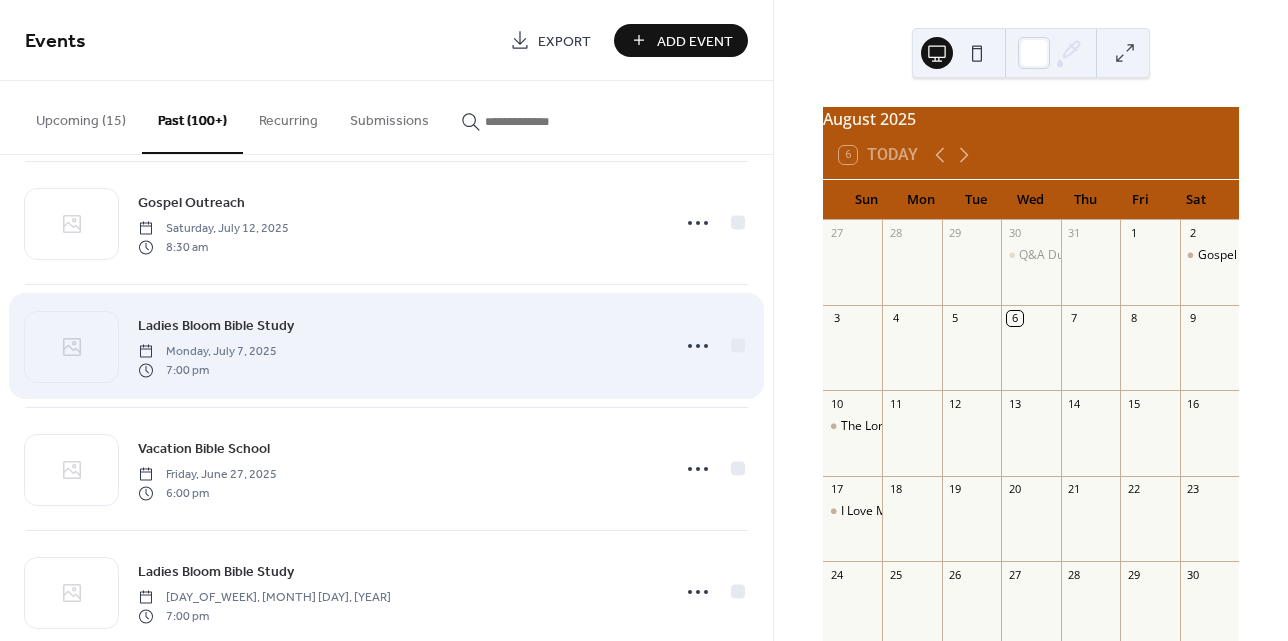 click on "Ladies Bloom Bible Study" at bounding box center [216, 326] 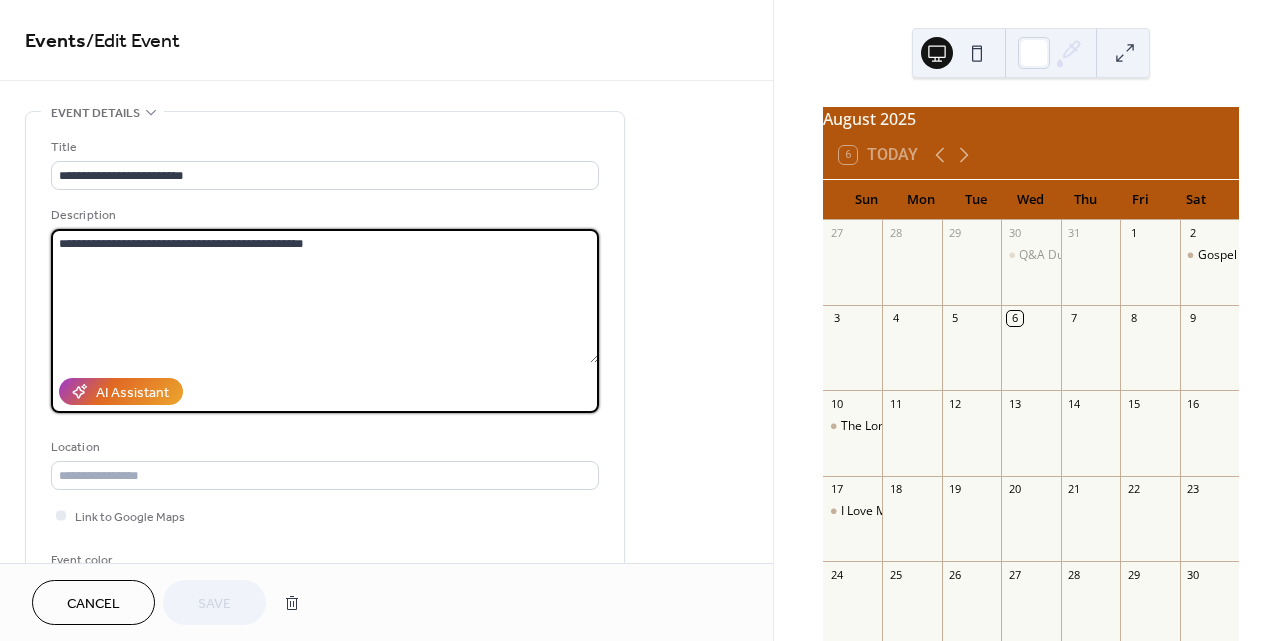 drag, startPoint x: 356, startPoint y: 247, endPoint x: 26, endPoint y: 248, distance: 330.00153 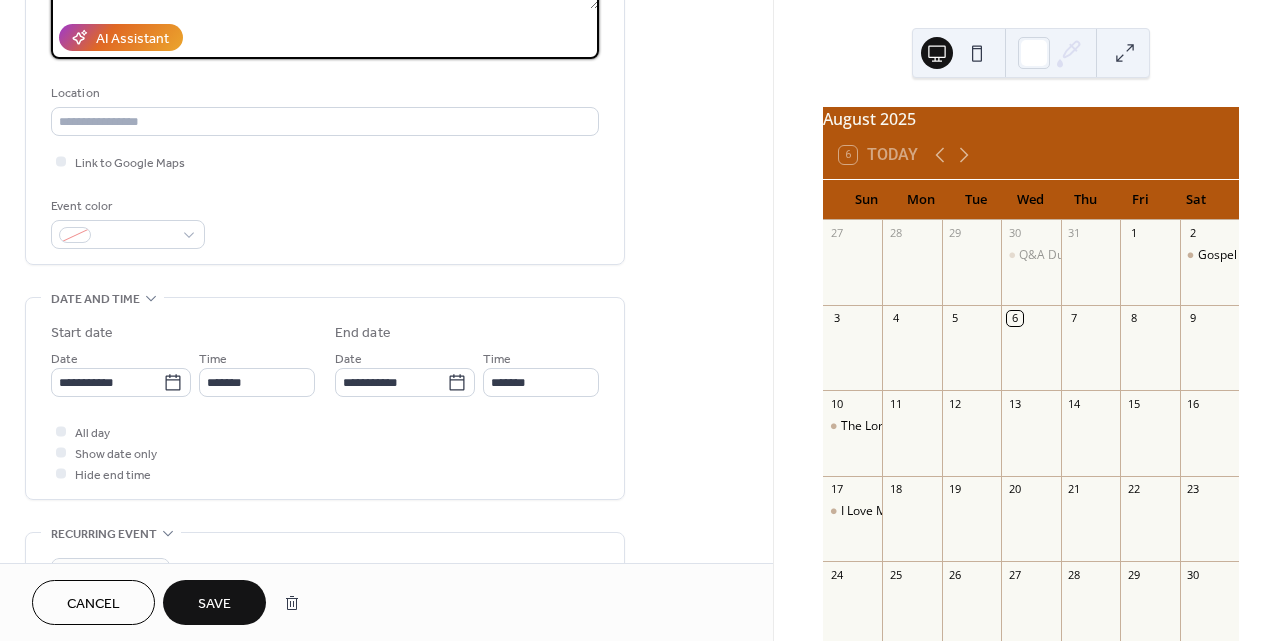 scroll, scrollTop: 411, scrollLeft: 0, axis: vertical 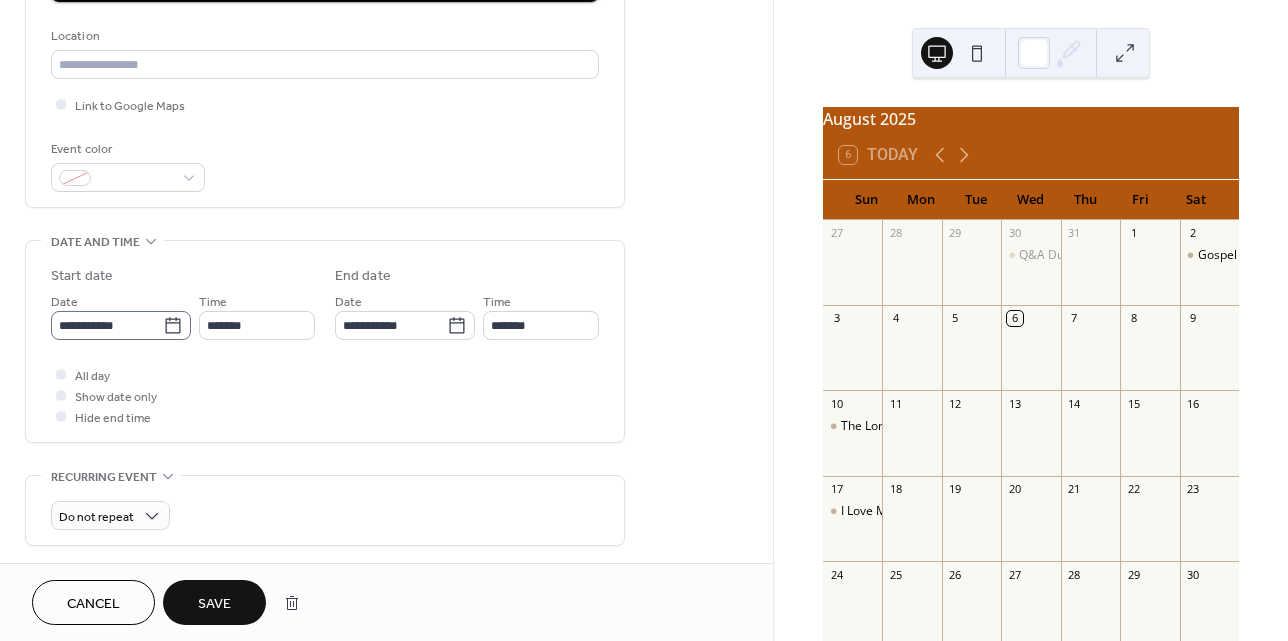 type 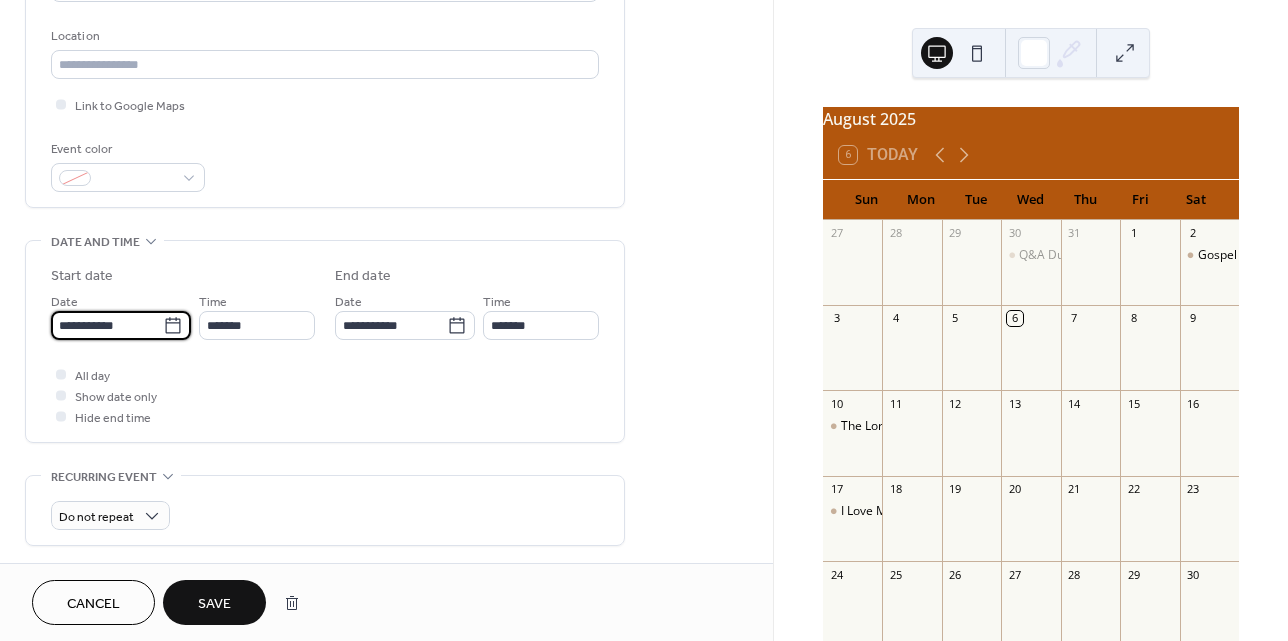 click on "**********" at bounding box center (107, 325) 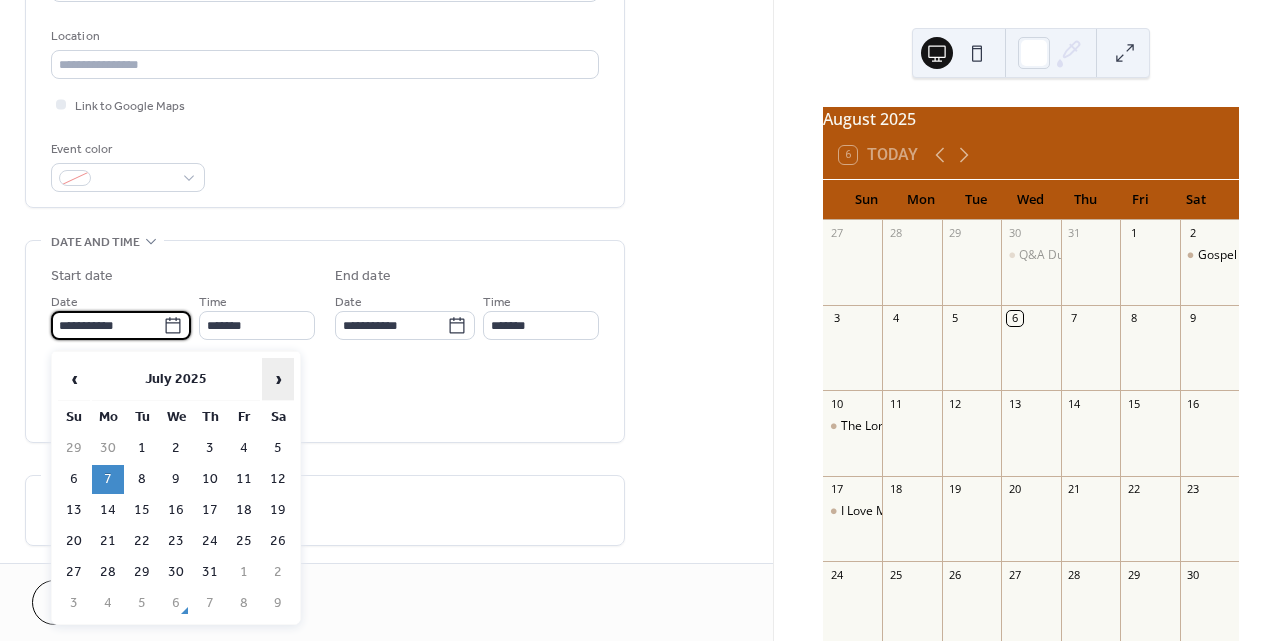 click on "›" at bounding box center (278, 379) 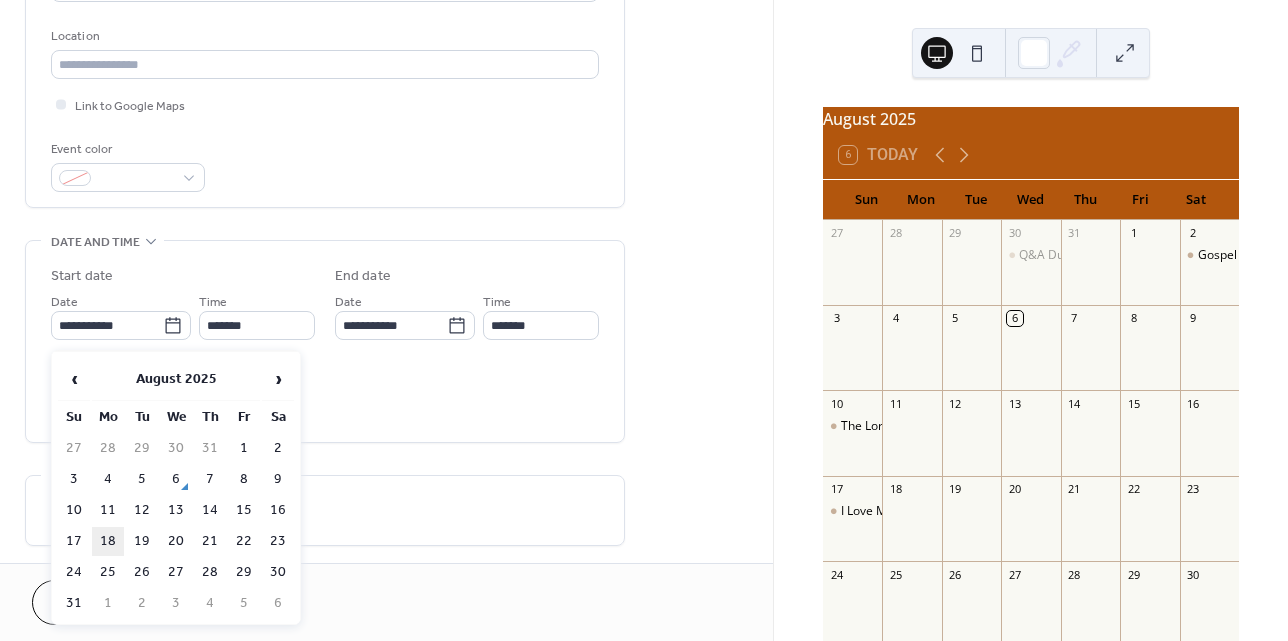 click on "18" at bounding box center (108, 541) 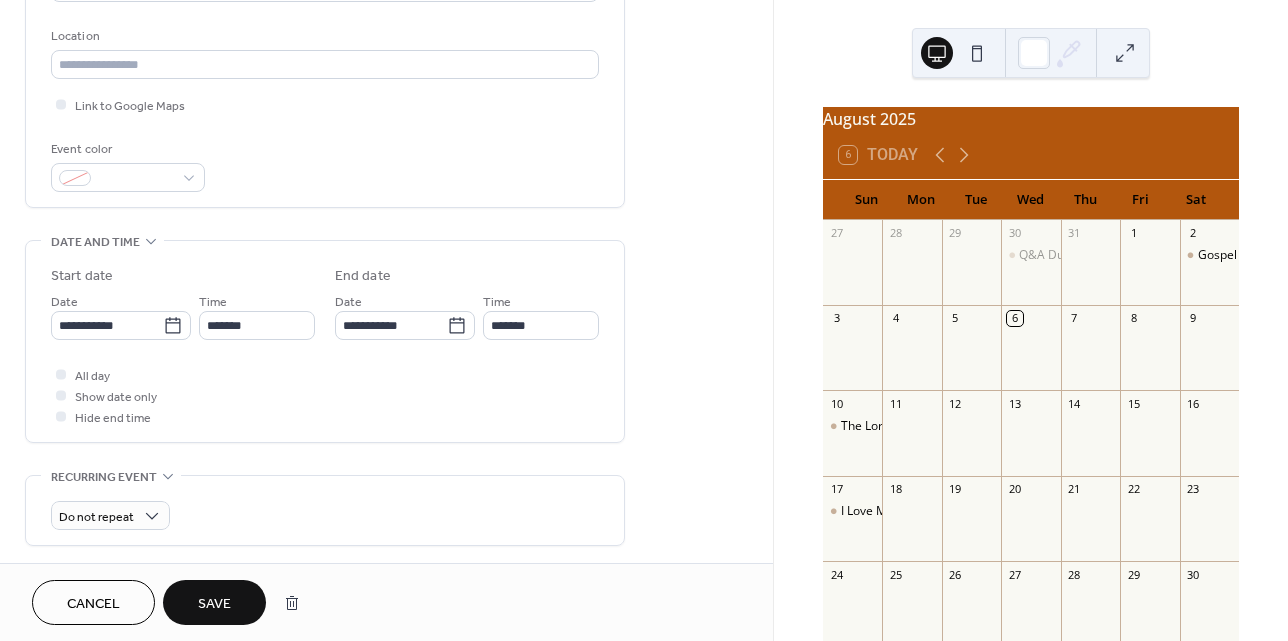 type on "**********" 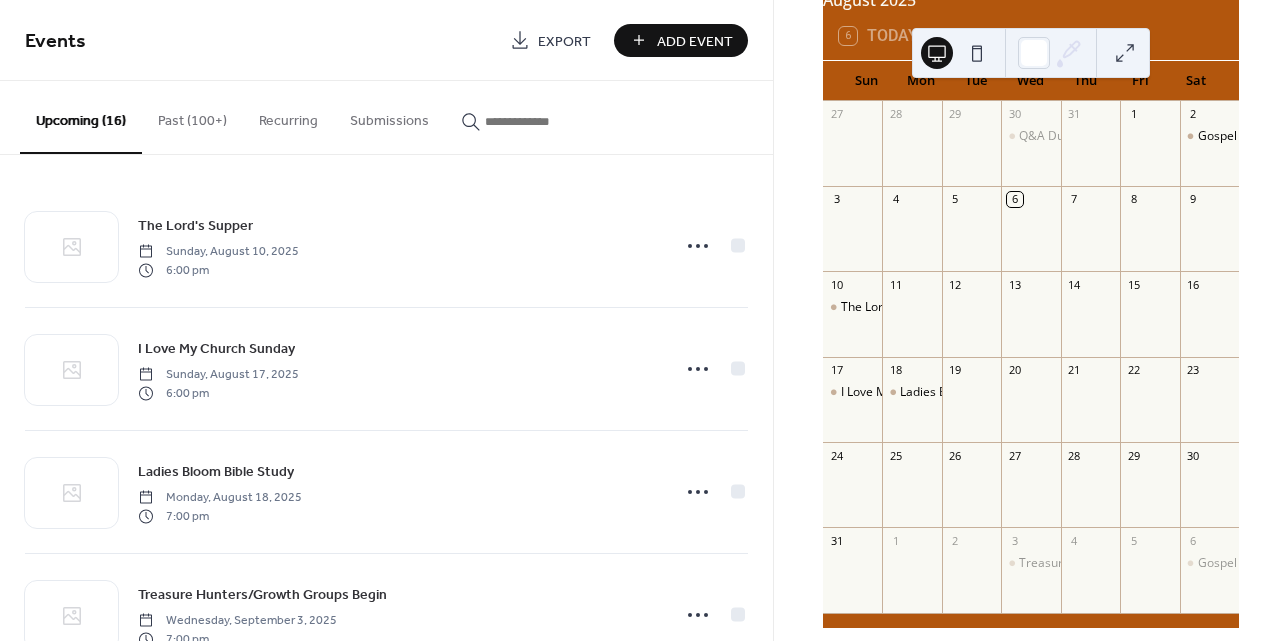 scroll, scrollTop: 122, scrollLeft: 0, axis: vertical 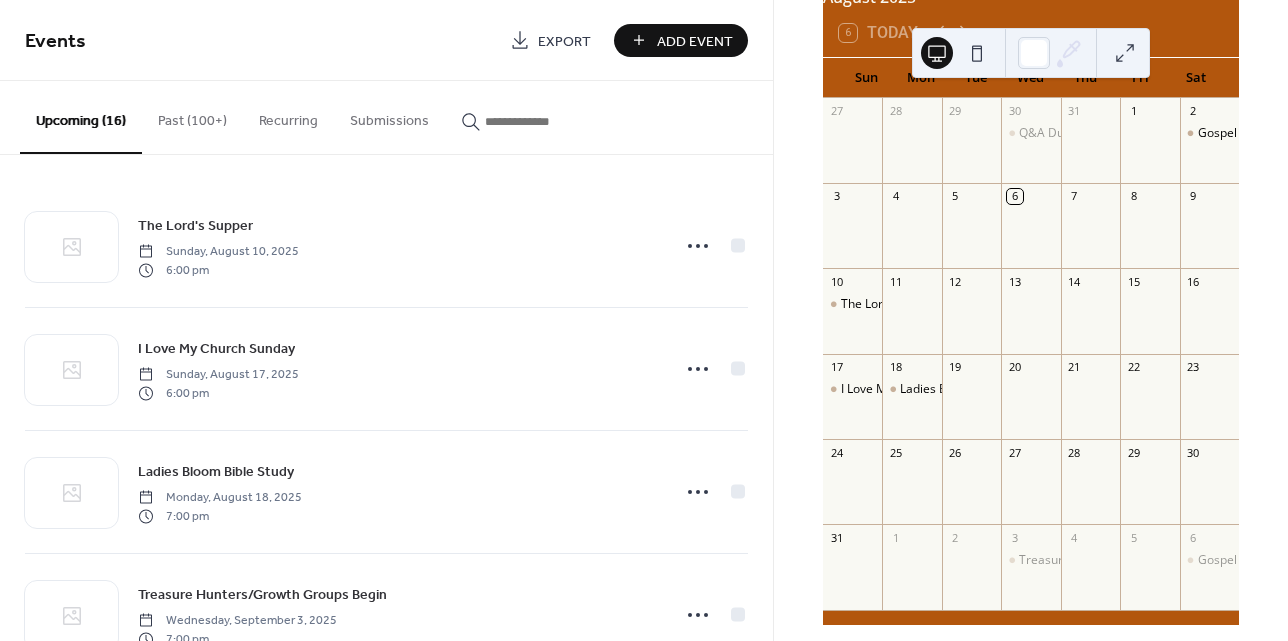 click on "Add Event" at bounding box center [695, 41] 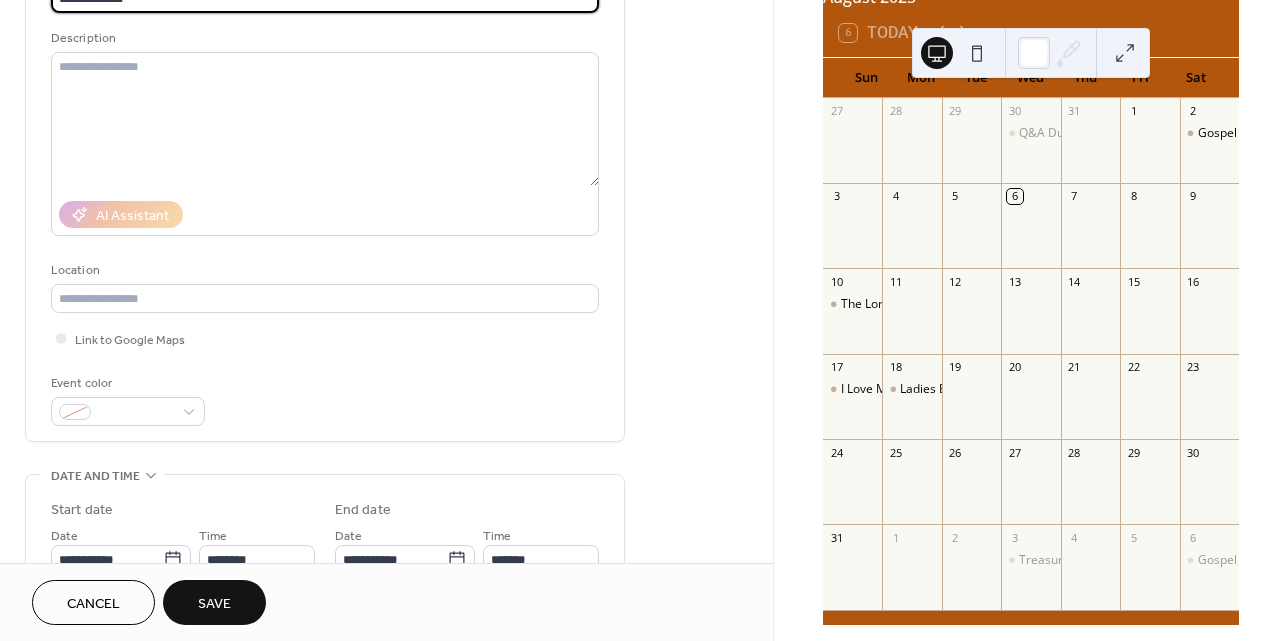 scroll, scrollTop: 248, scrollLeft: 0, axis: vertical 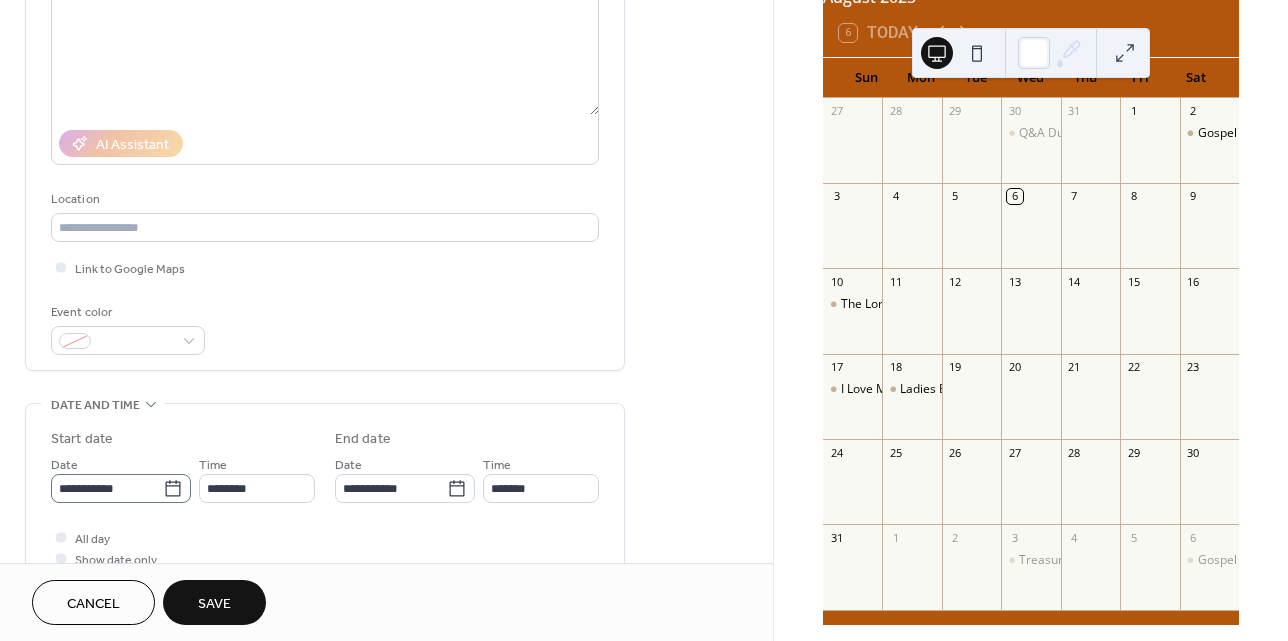 type on "**********" 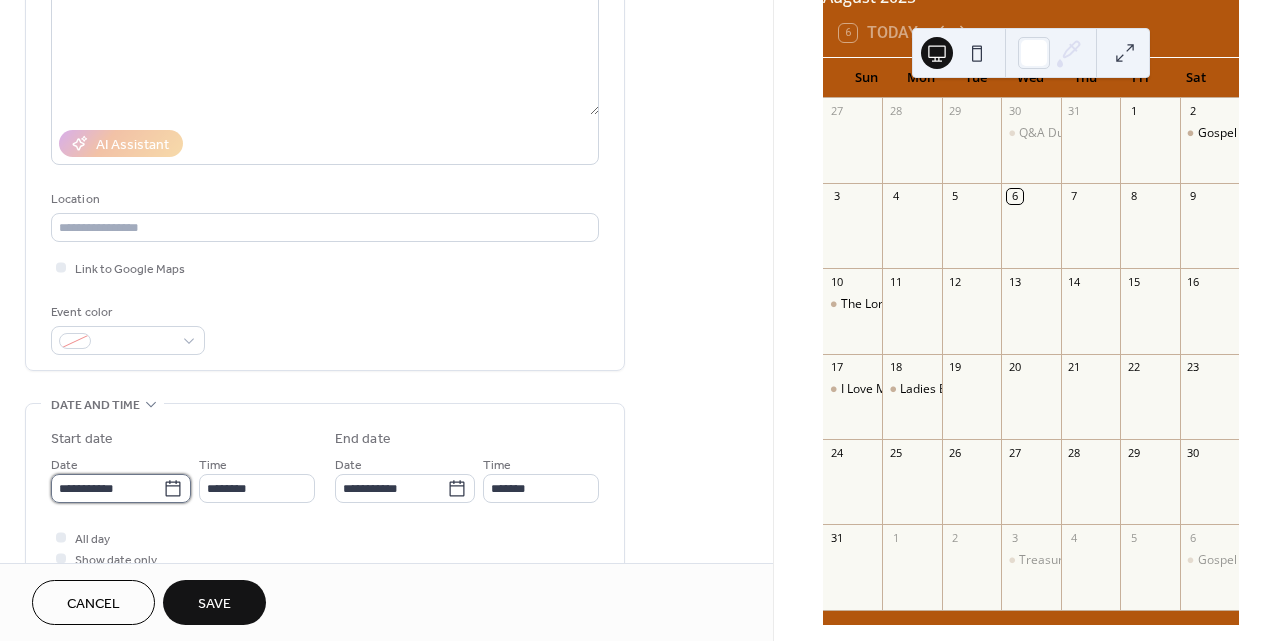 click on "**********" at bounding box center (107, 488) 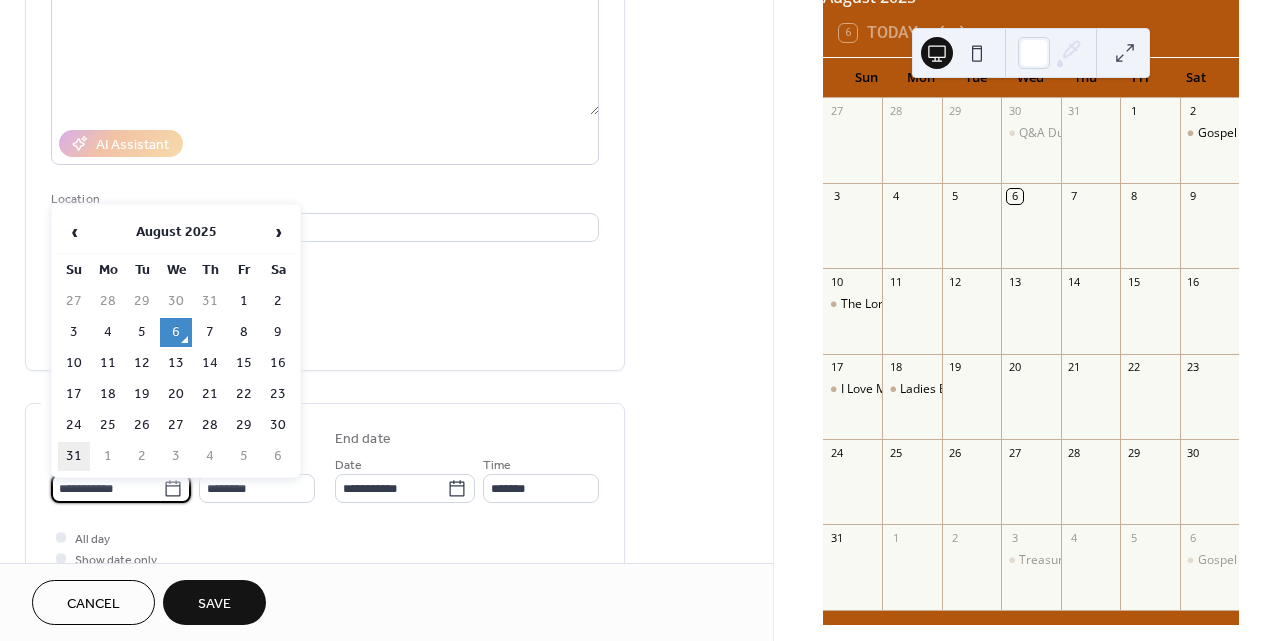 click on "31" at bounding box center [74, 456] 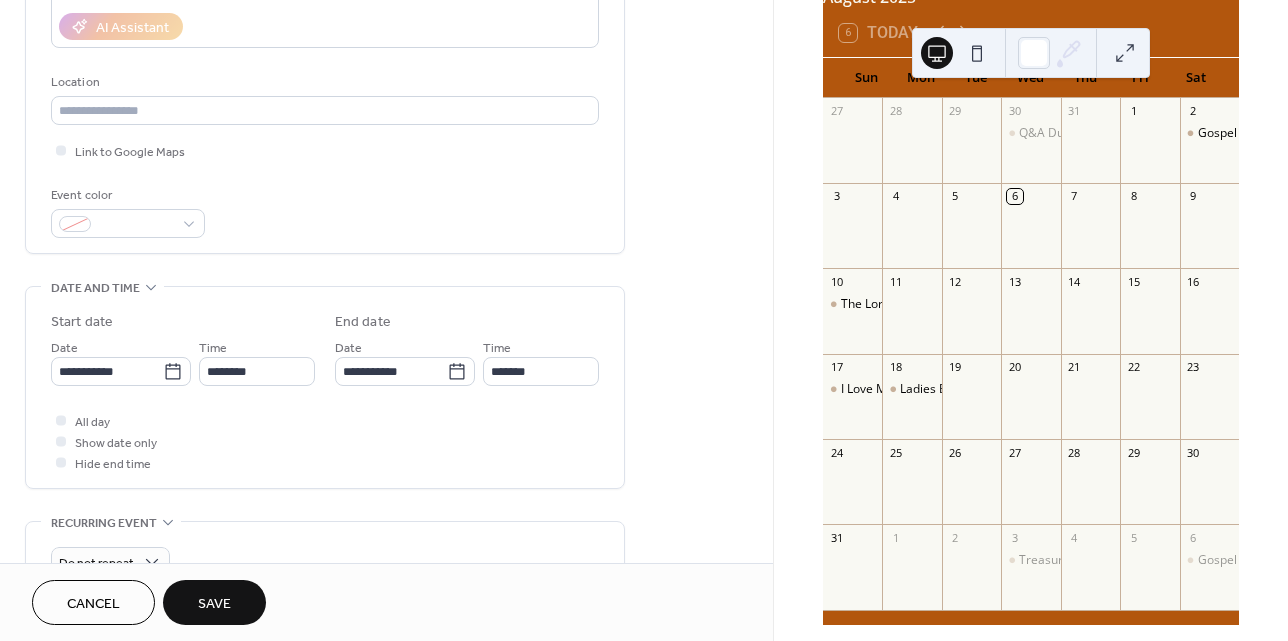 scroll, scrollTop: 404, scrollLeft: 0, axis: vertical 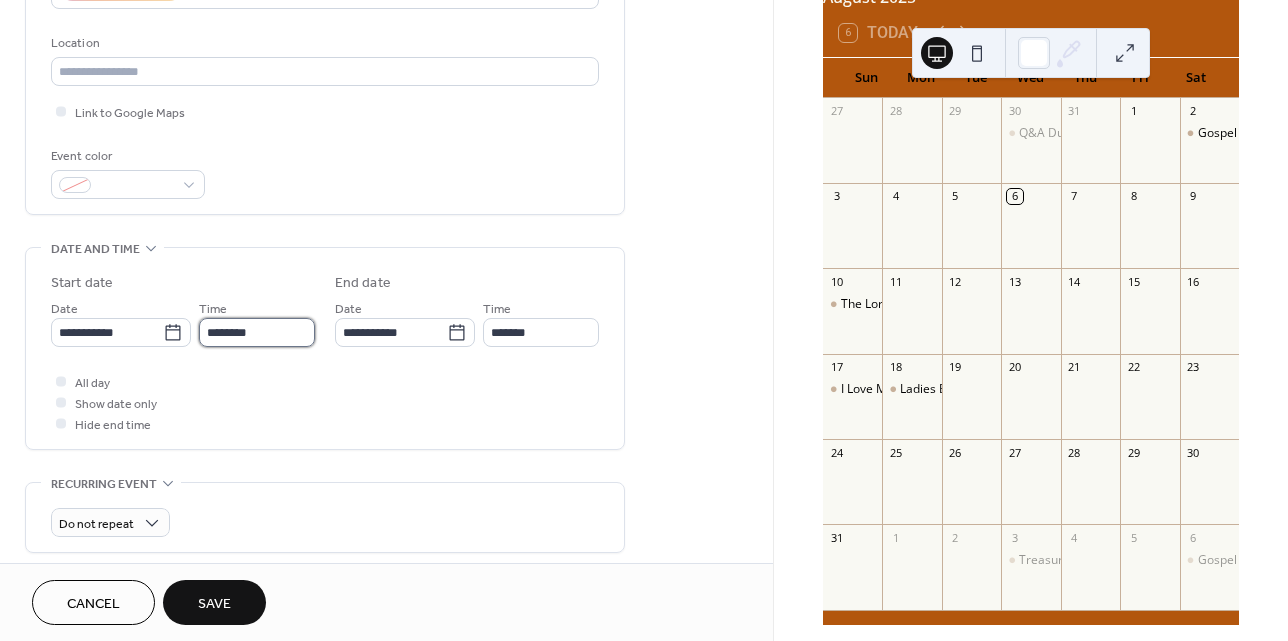 click on "********" at bounding box center [257, 332] 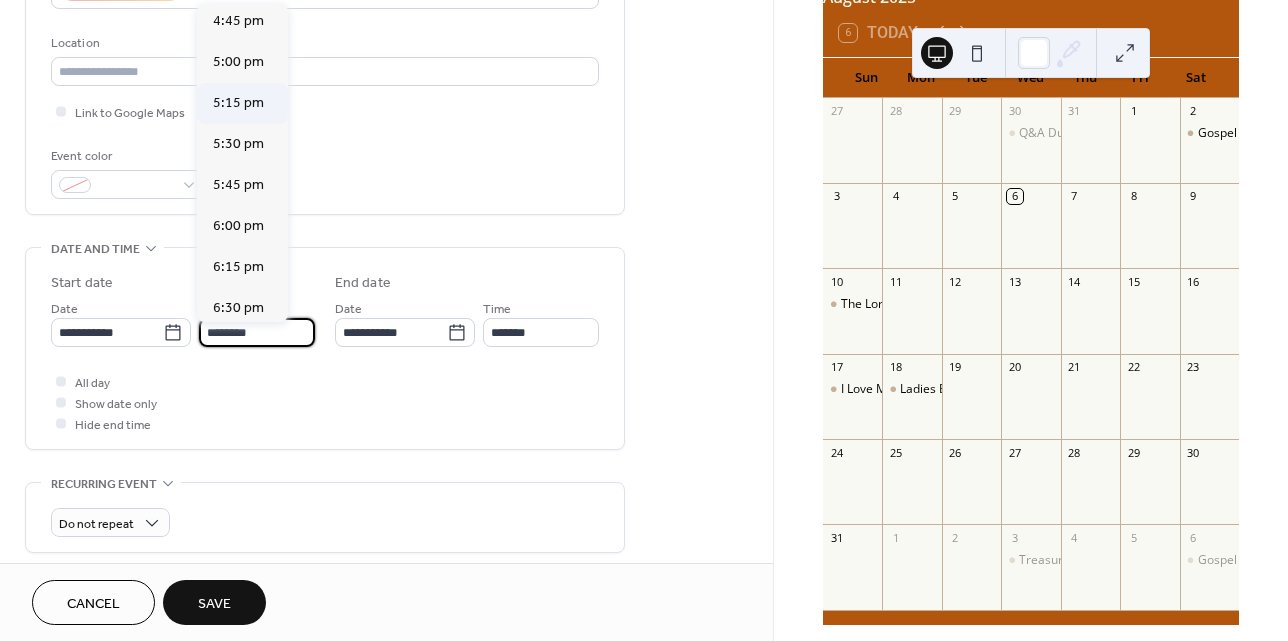 scroll, scrollTop: 2751, scrollLeft: 0, axis: vertical 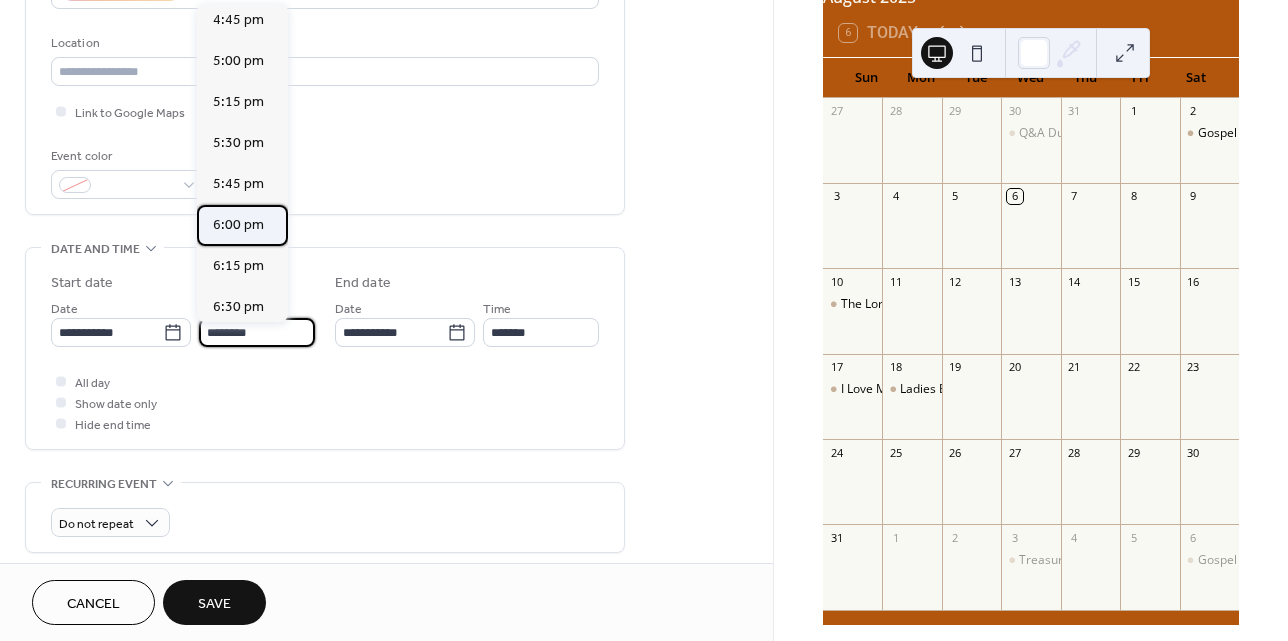 click on "6:00 pm" at bounding box center [238, 225] 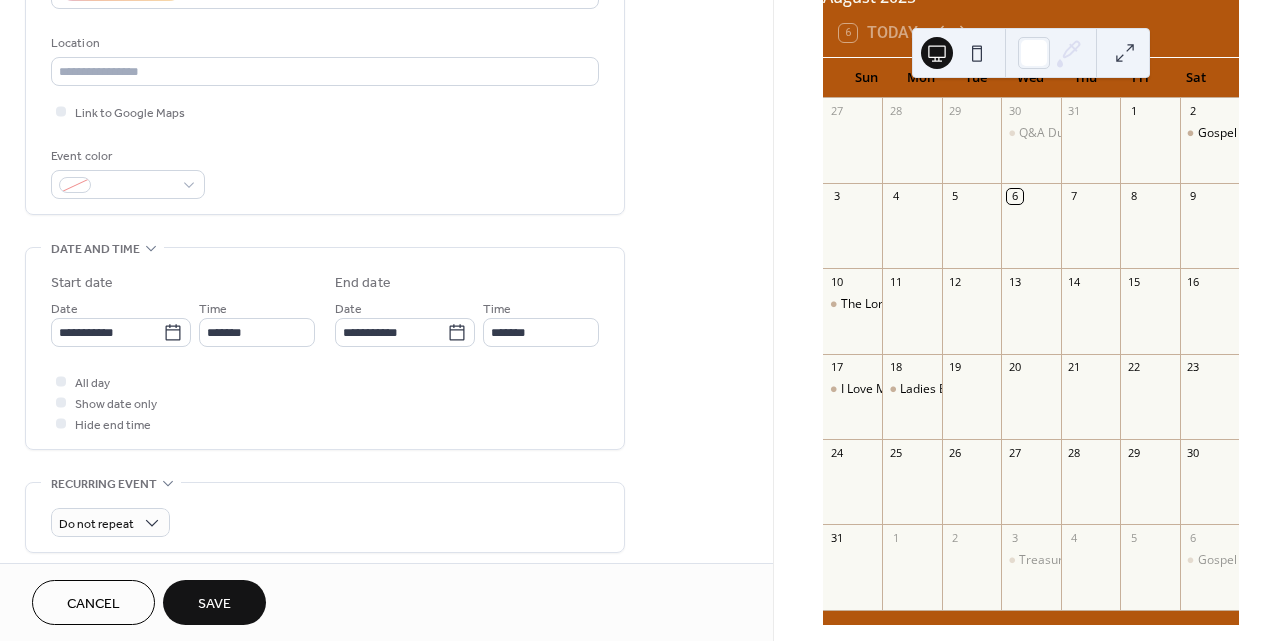 click on "Save" at bounding box center [214, 604] 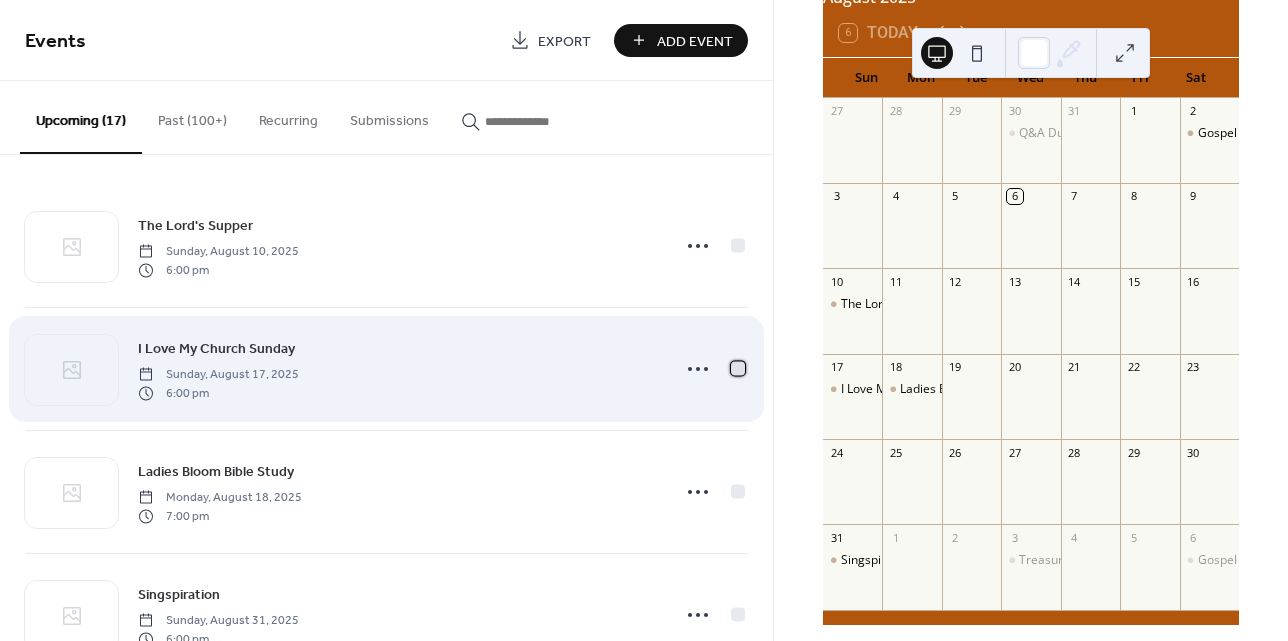 click at bounding box center (738, 368) 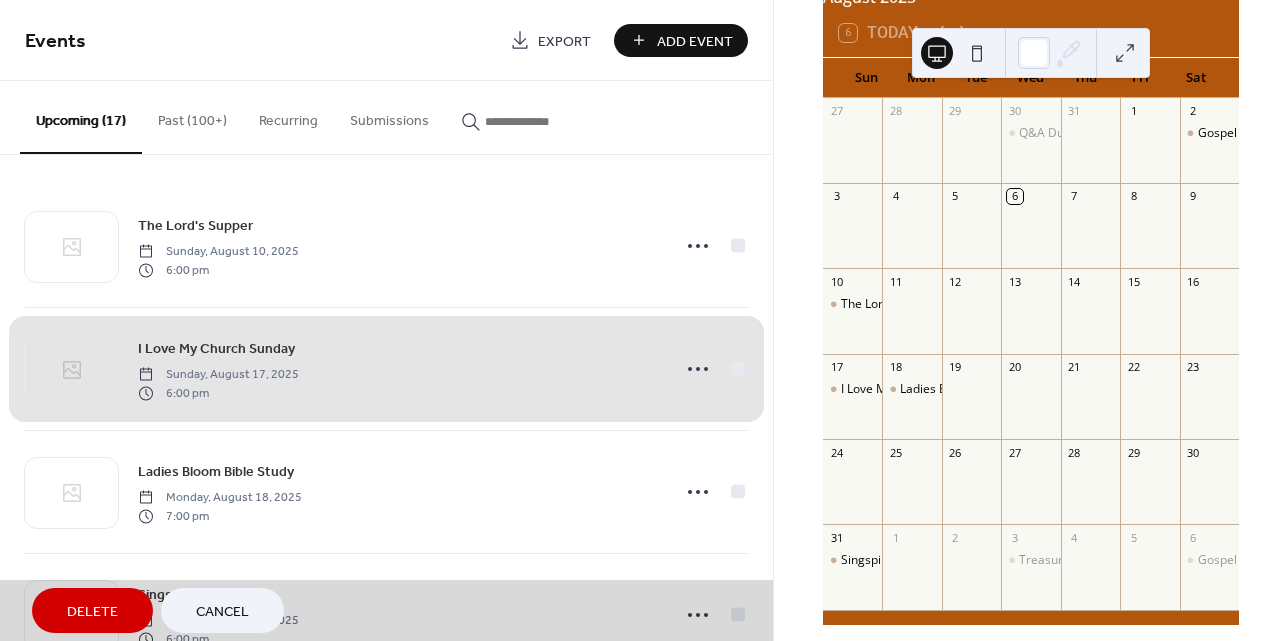 click on "Cancel" at bounding box center (222, 610) 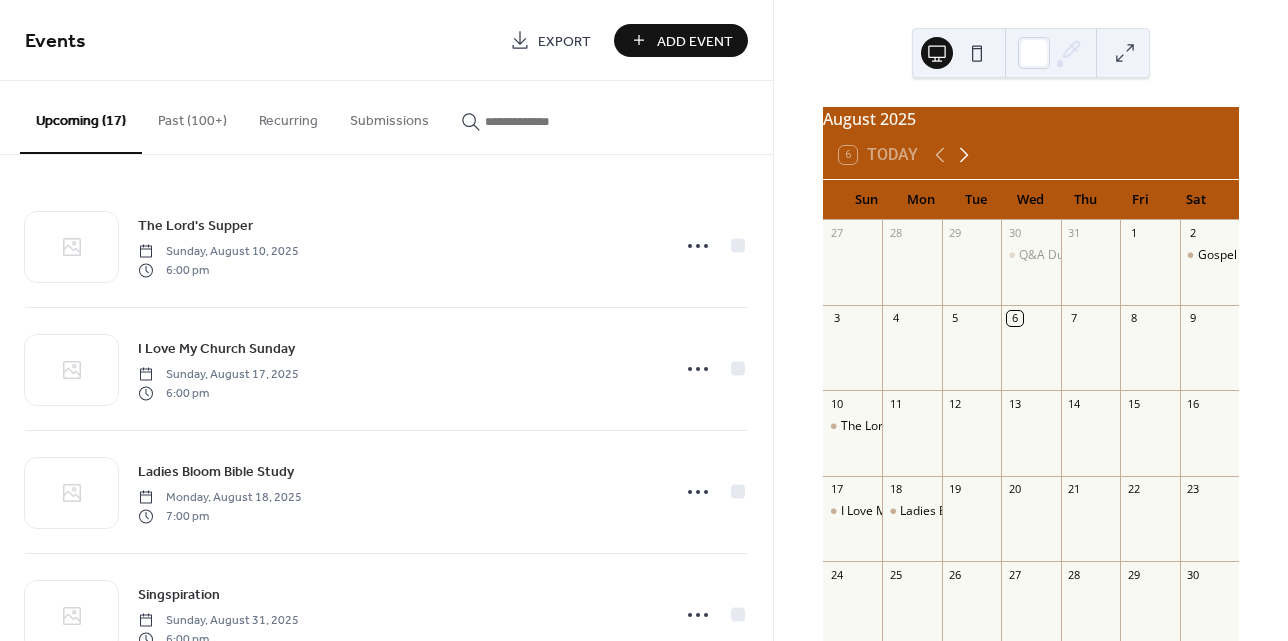 scroll, scrollTop: 0, scrollLeft: 0, axis: both 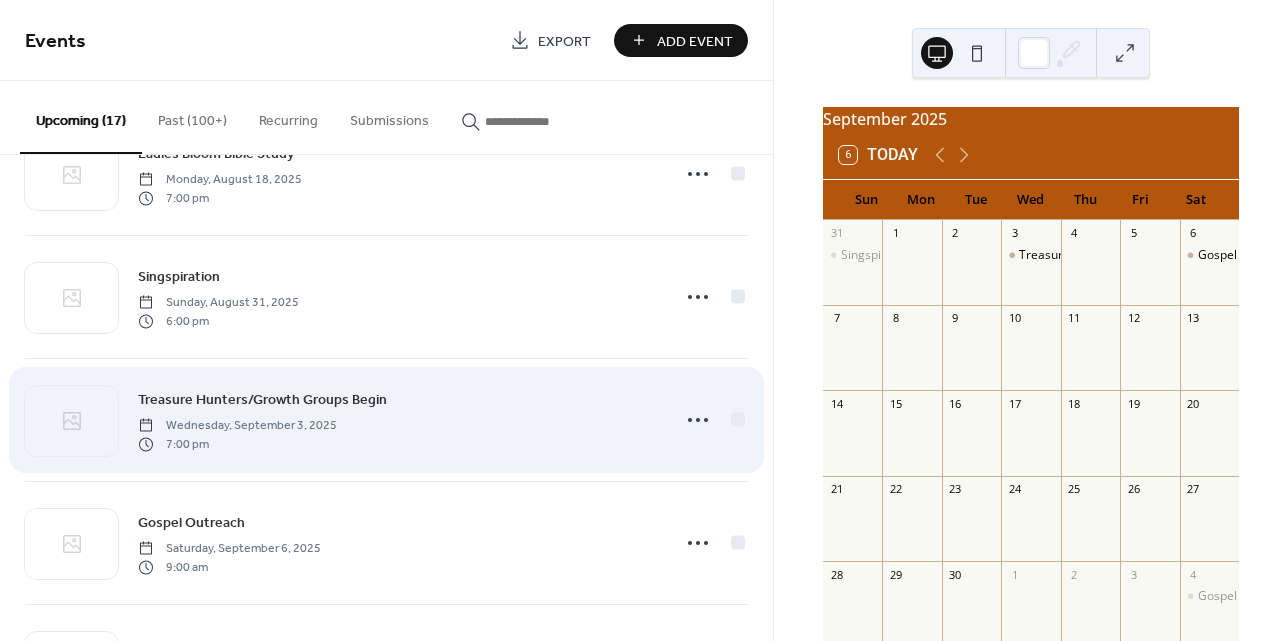 click on "Treasure Hunters/Growth Groups Begin Wednesday, [MONTH] [DAY], [YEAR] [TIME]" at bounding box center (397, 420) 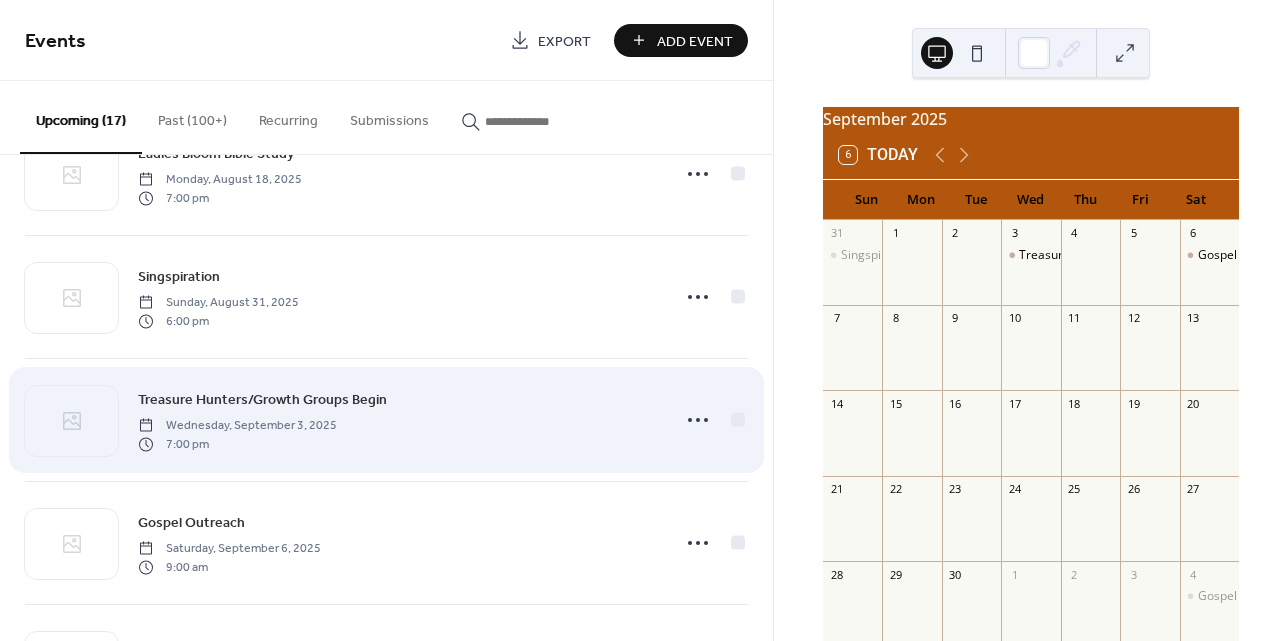 click on "Treasure Hunters/Growth Groups Begin" at bounding box center [262, 400] 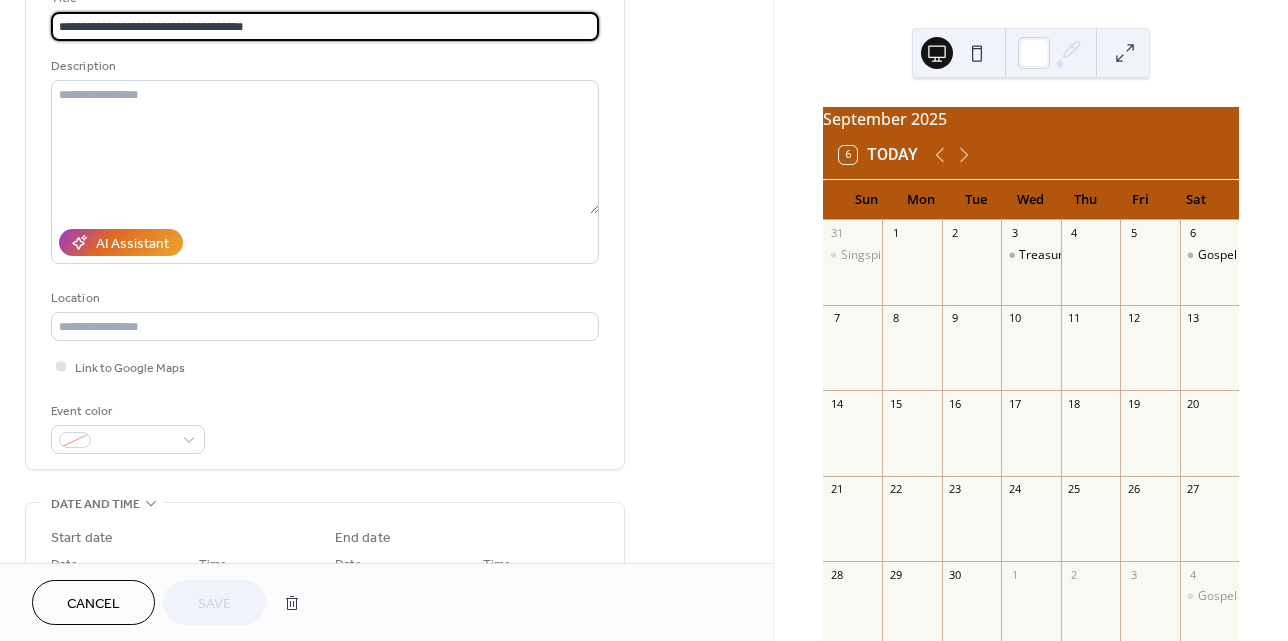 scroll, scrollTop: 293, scrollLeft: 0, axis: vertical 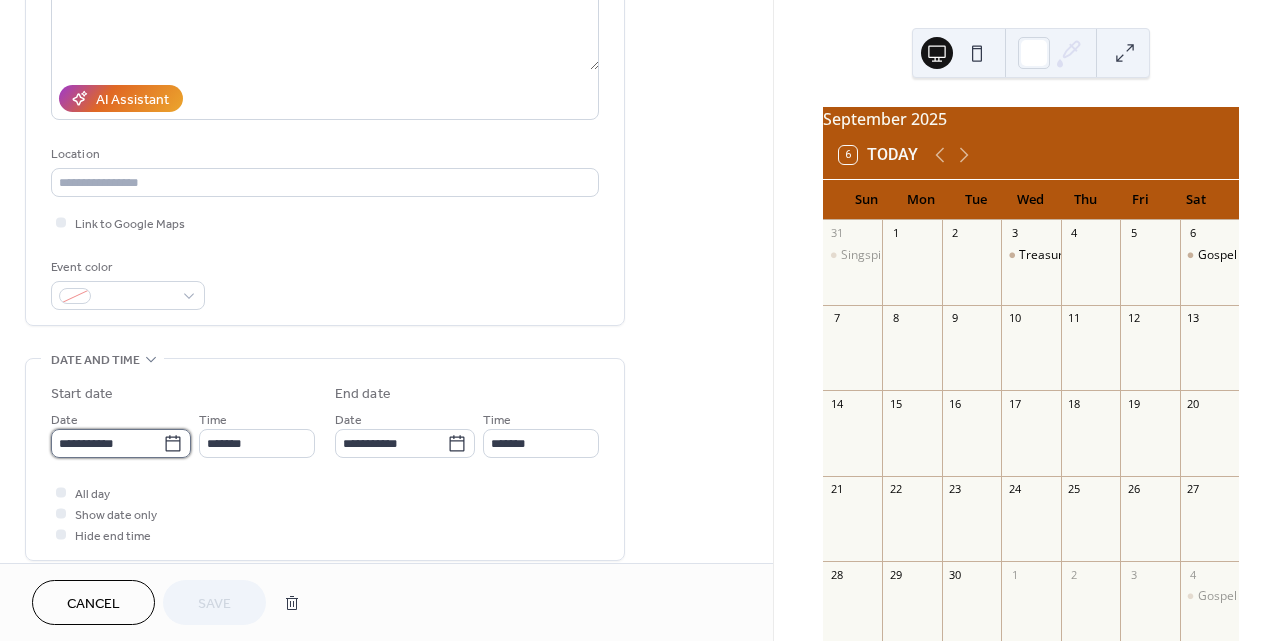 click on "**********" at bounding box center [107, 443] 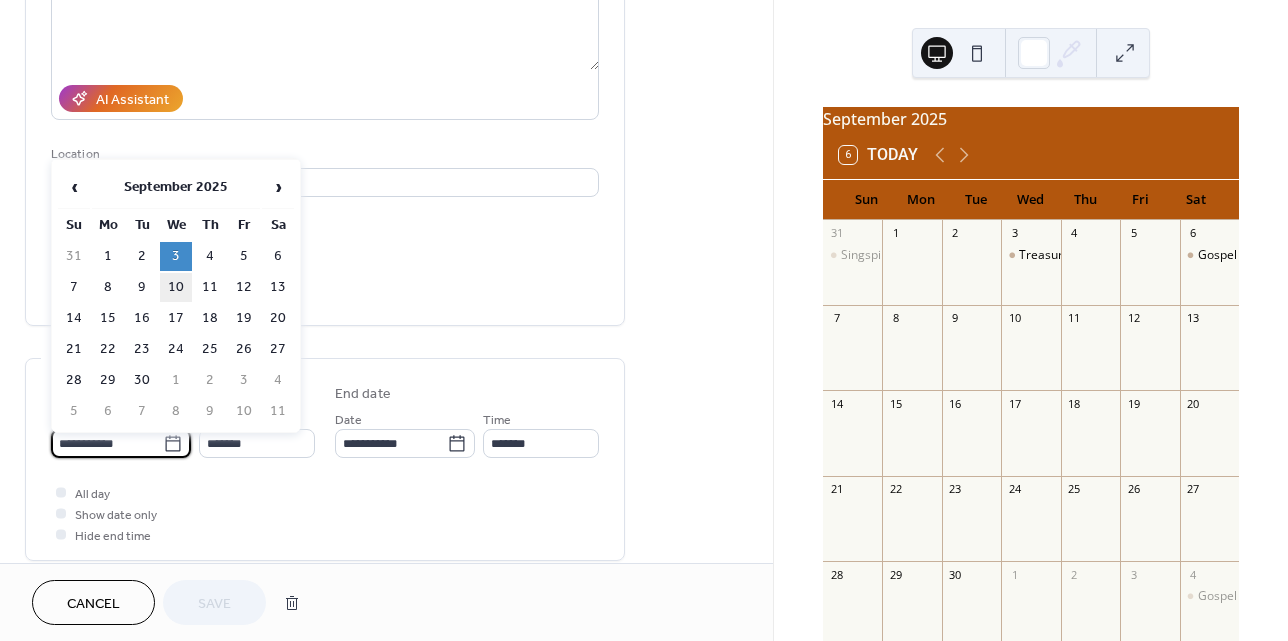 click on "10" at bounding box center (176, 287) 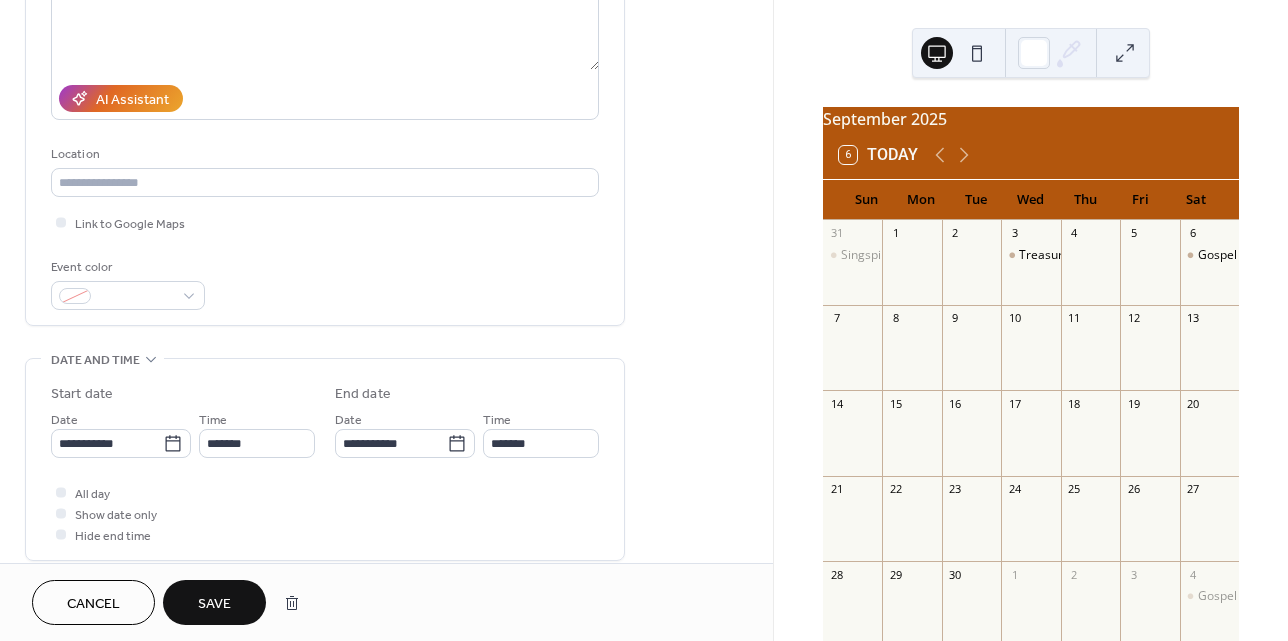 type on "**********" 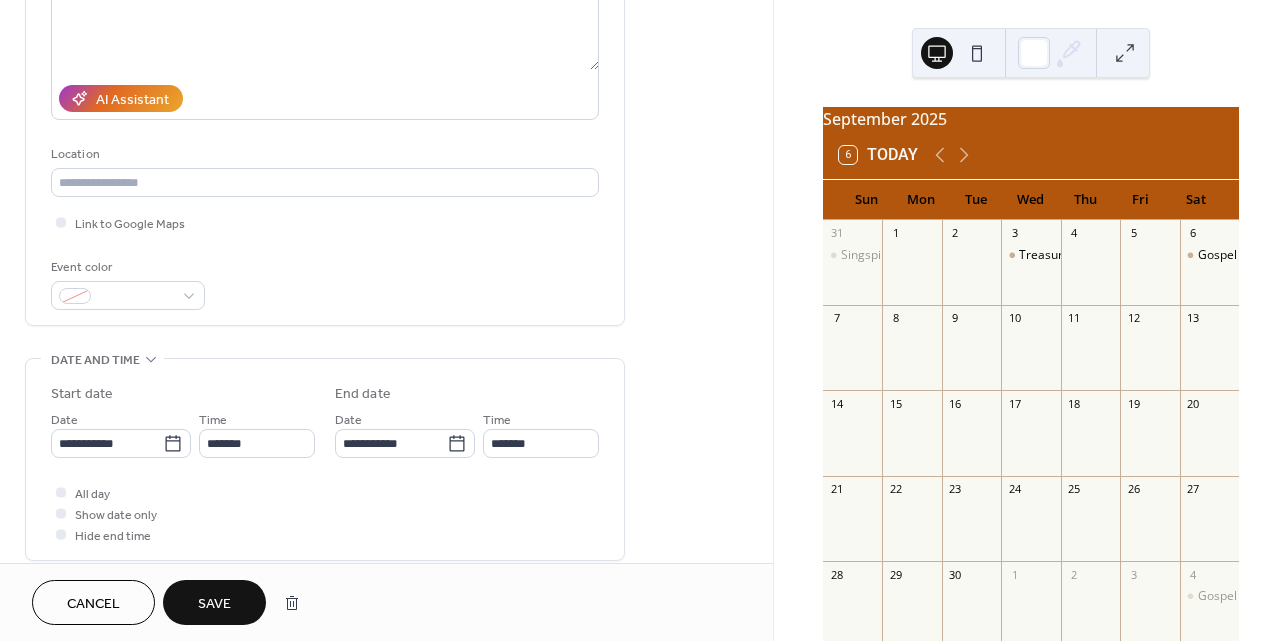 type on "**********" 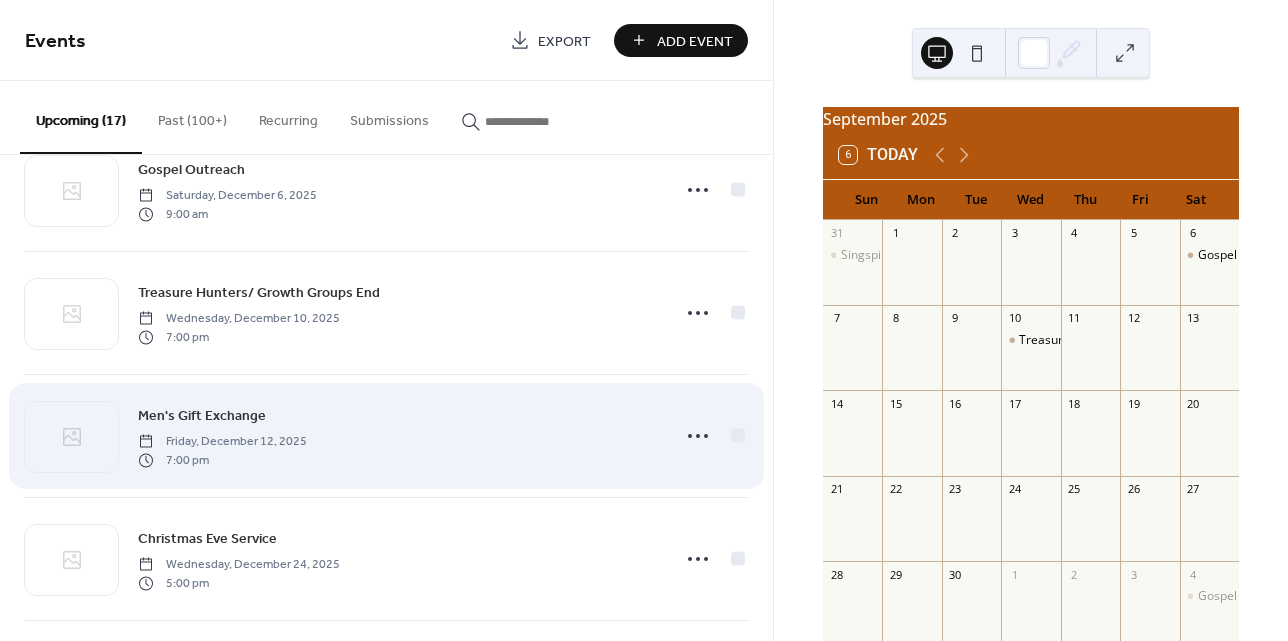 scroll, scrollTop: 1536, scrollLeft: 0, axis: vertical 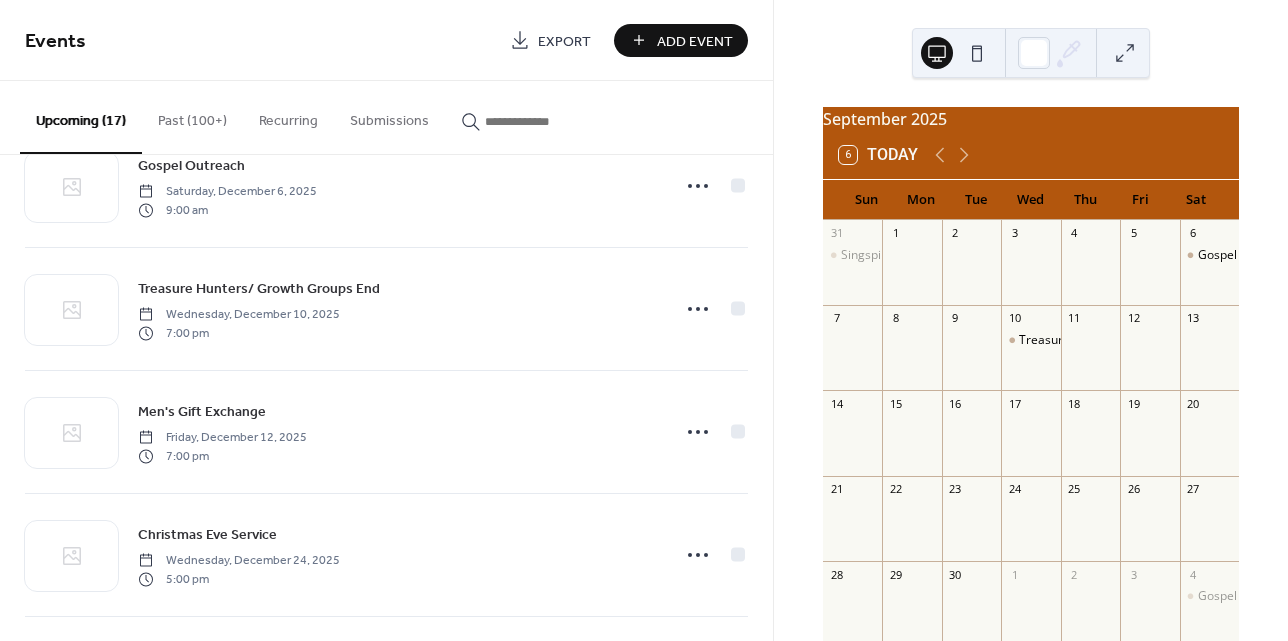 click on "Add Event" at bounding box center (695, 41) 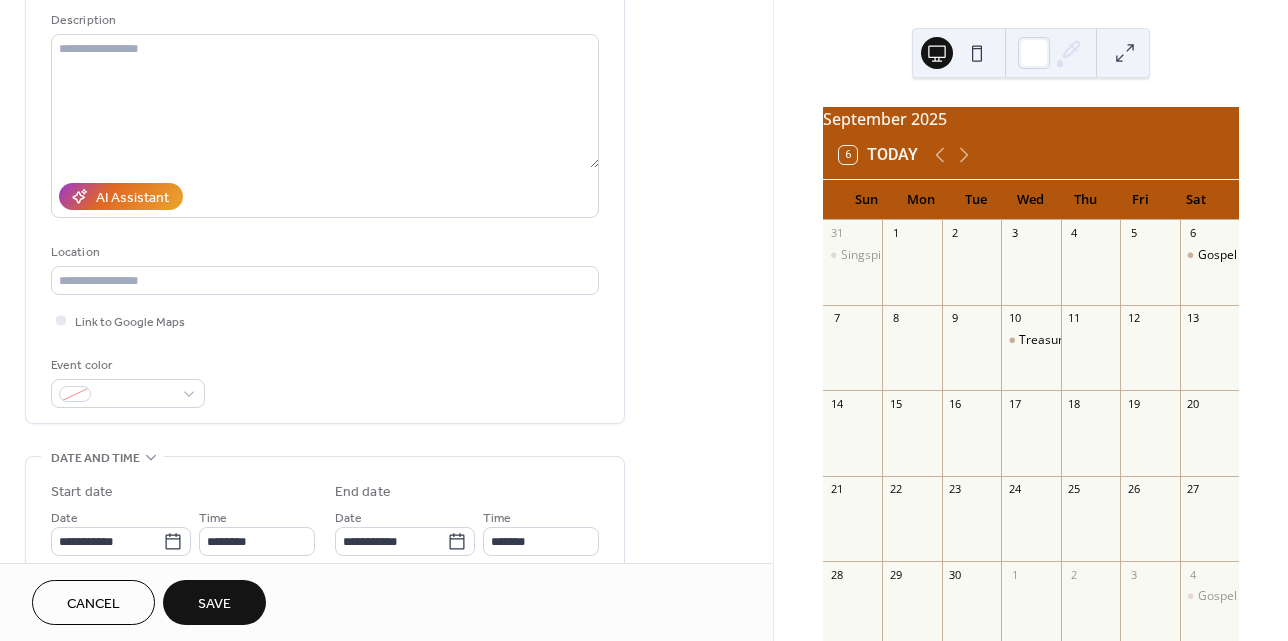 scroll, scrollTop: 330, scrollLeft: 0, axis: vertical 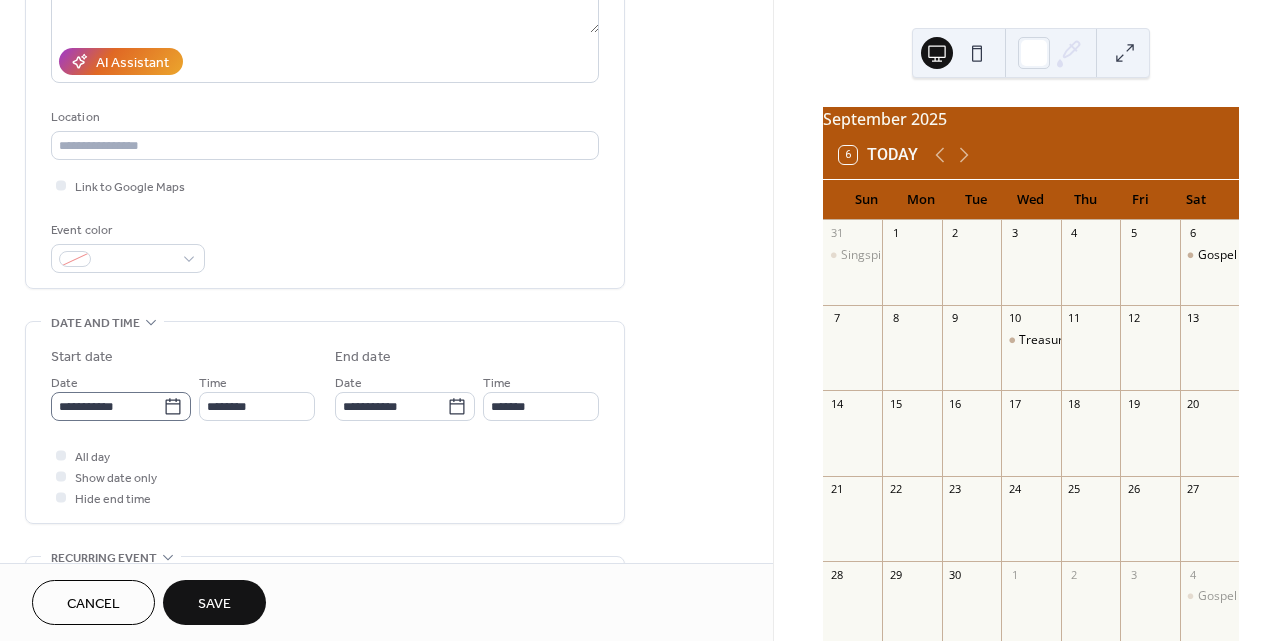 type on "**********" 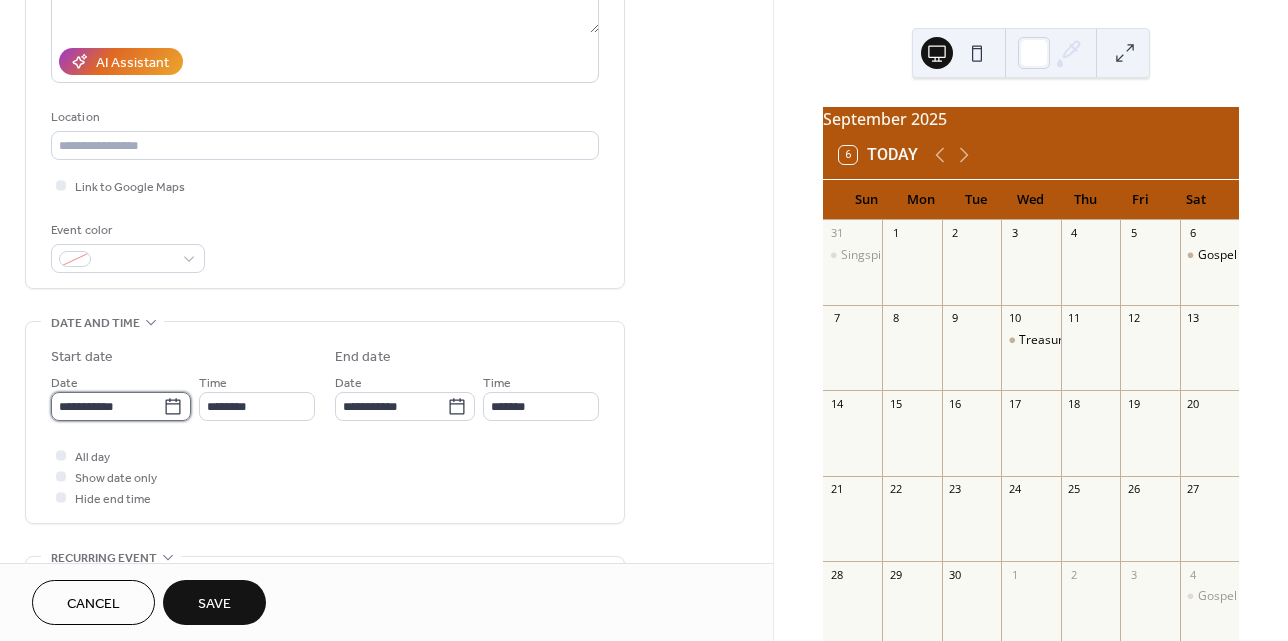 click on "**********" at bounding box center [107, 406] 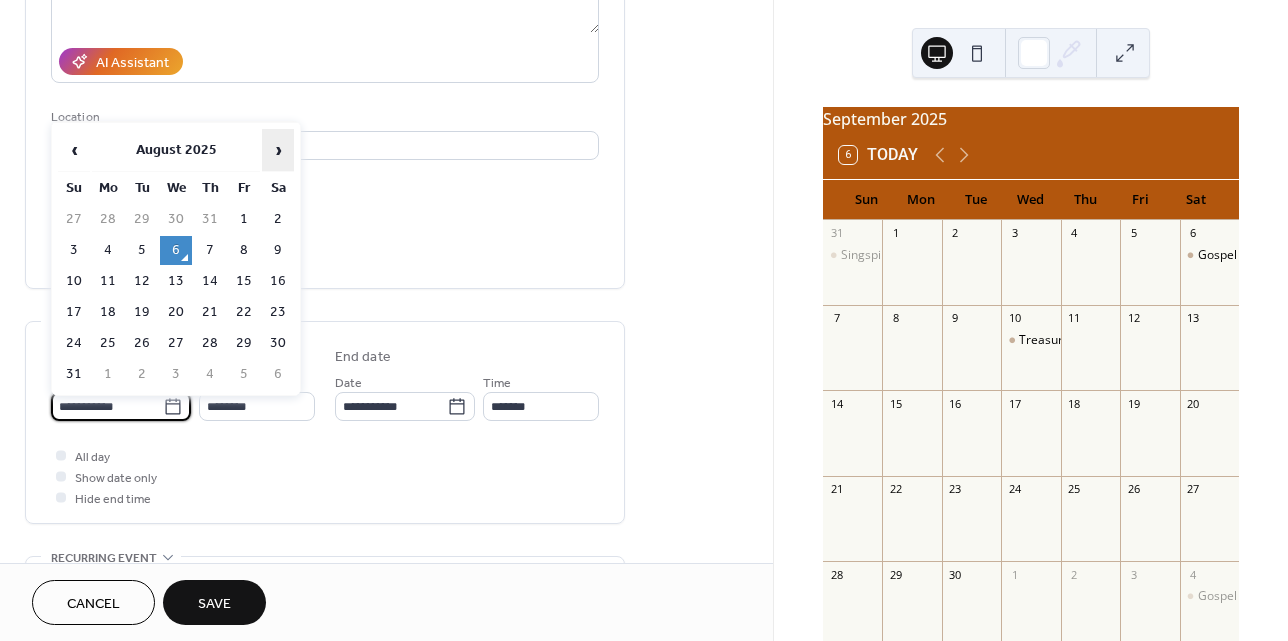 click on "›" at bounding box center [278, 150] 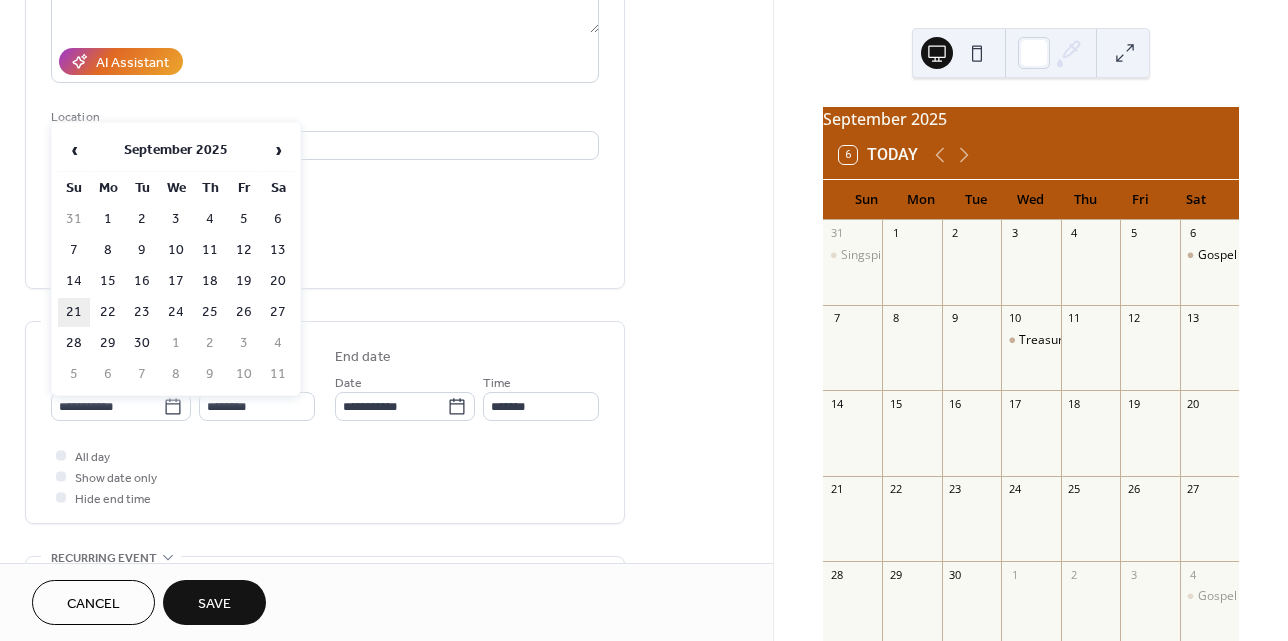 click on "21" at bounding box center [74, 312] 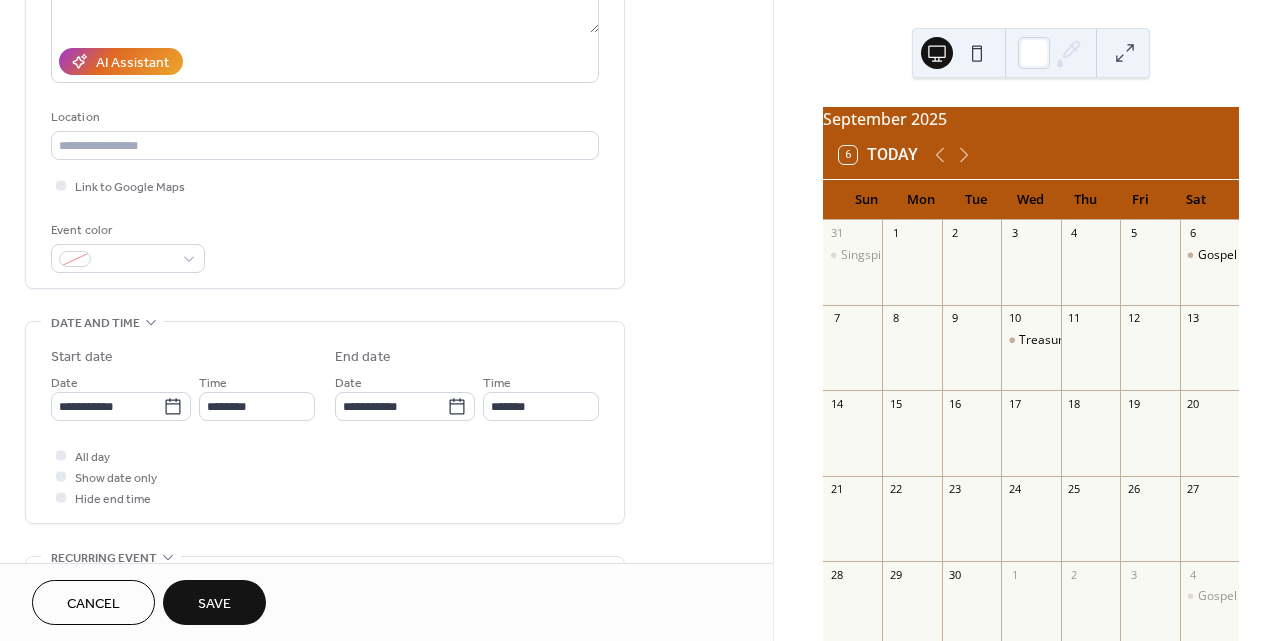 type on "**********" 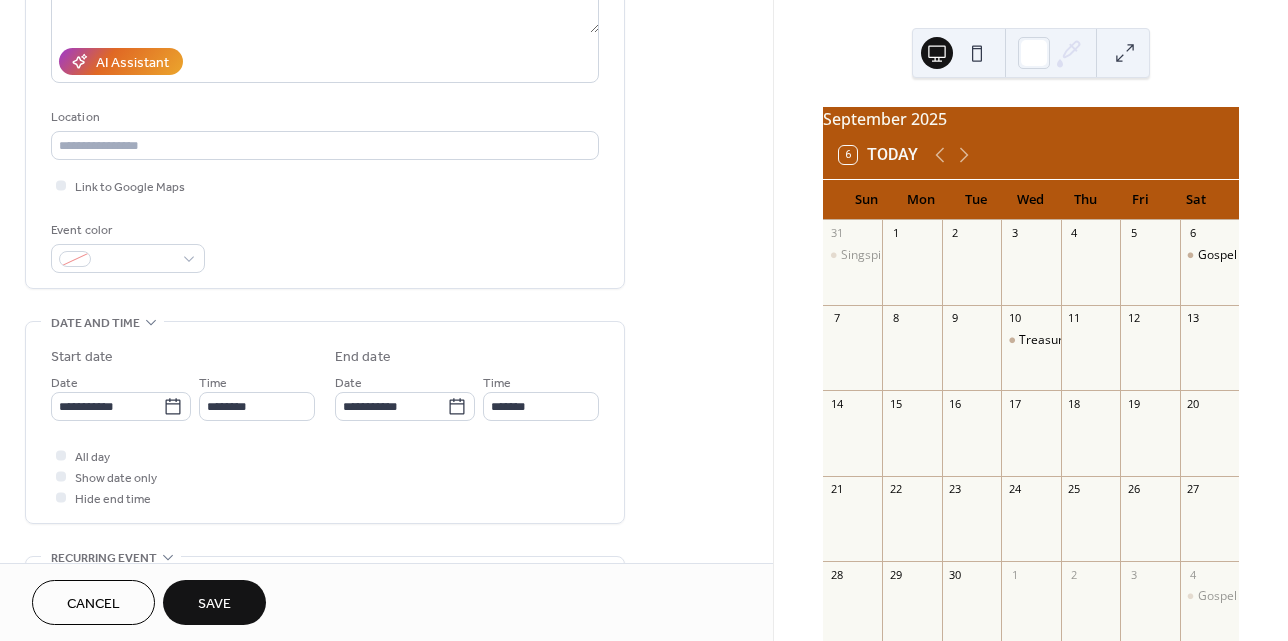 type on "**********" 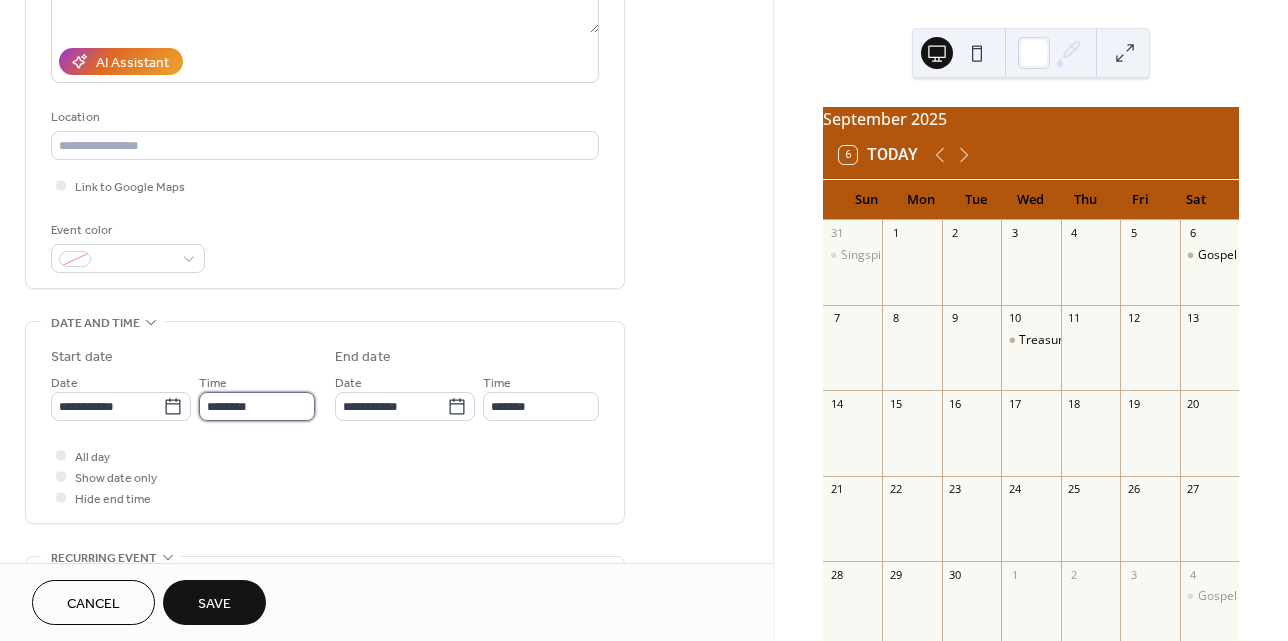 click on "********" at bounding box center [257, 406] 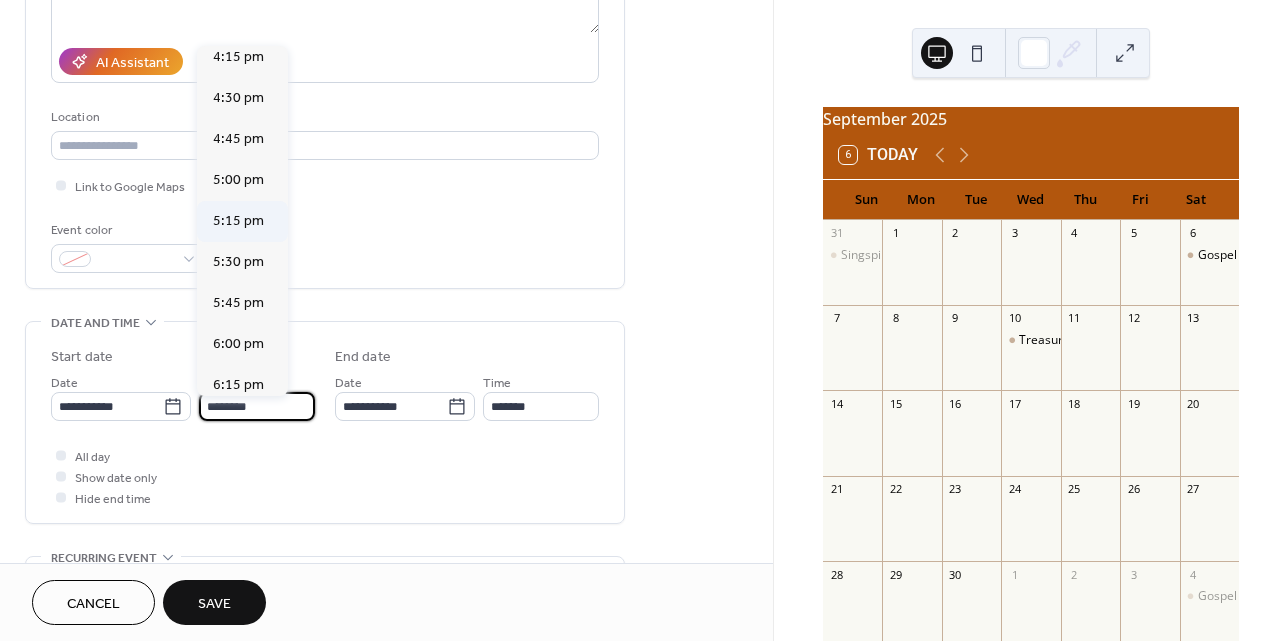 scroll, scrollTop: 2680, scrollLeft: 0, axis: vertical 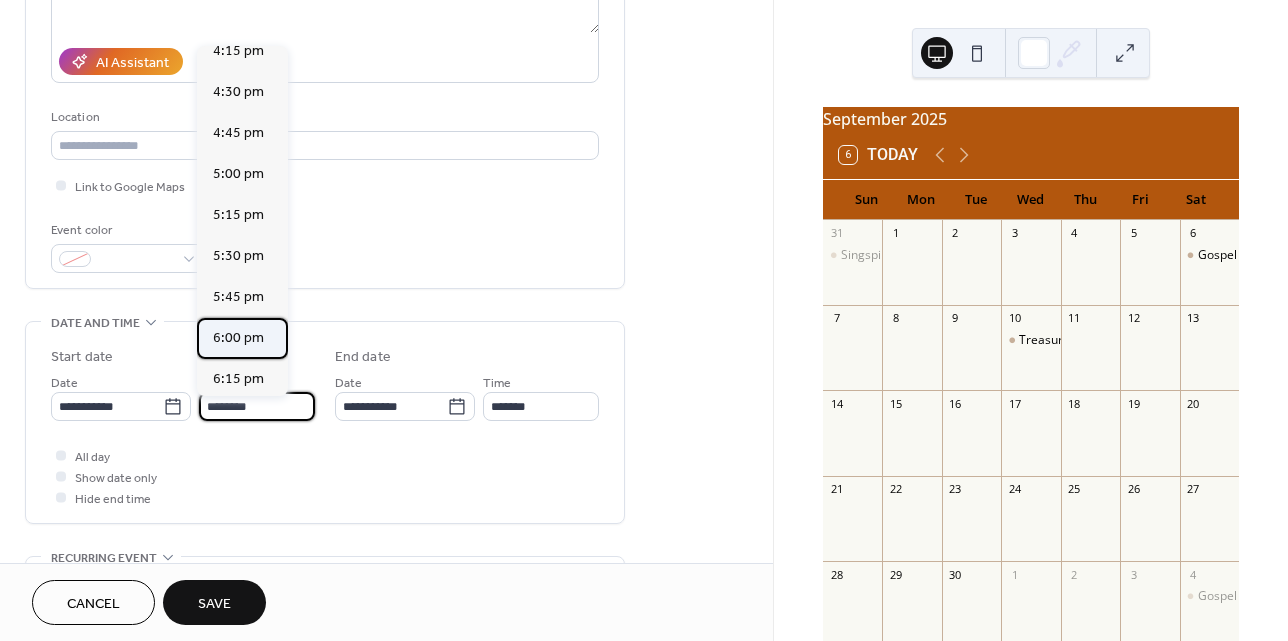 click on "6:00 pm" at bounding box center [238, 338] 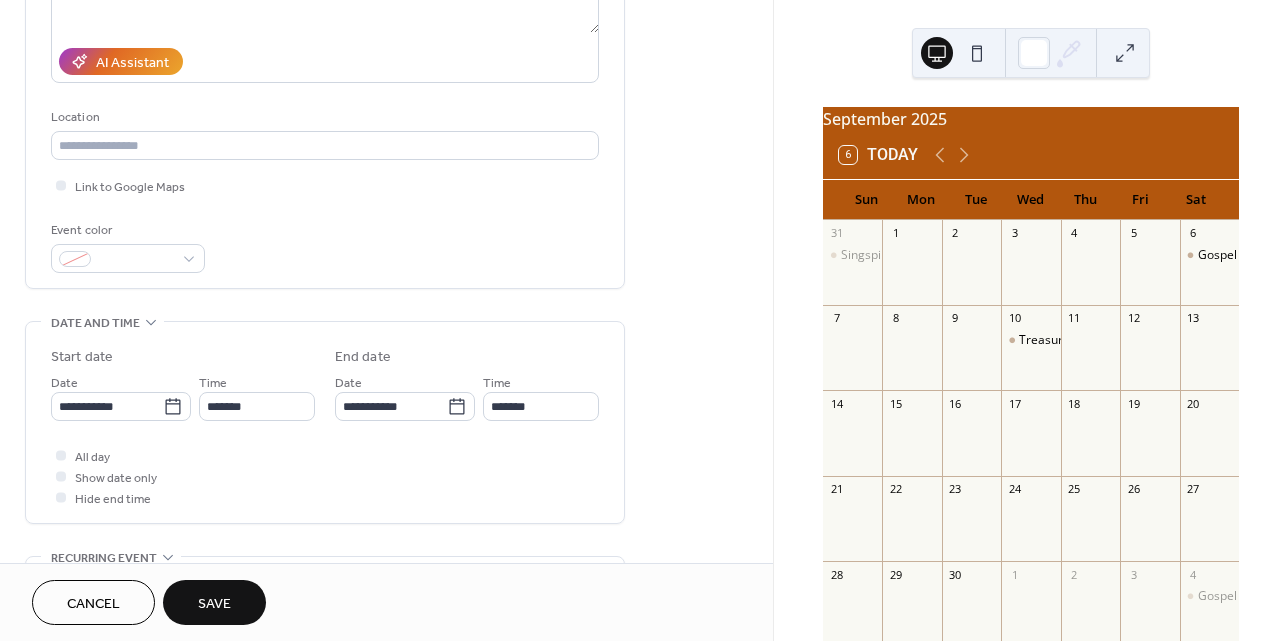type on "*******" 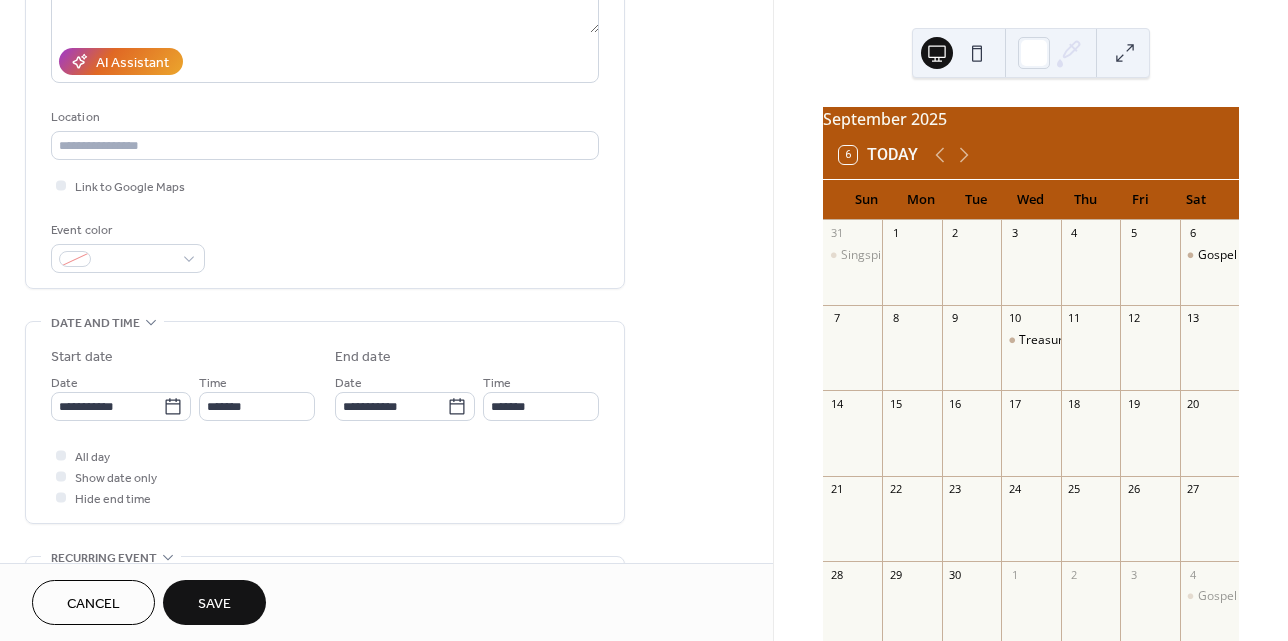 type on "*******" 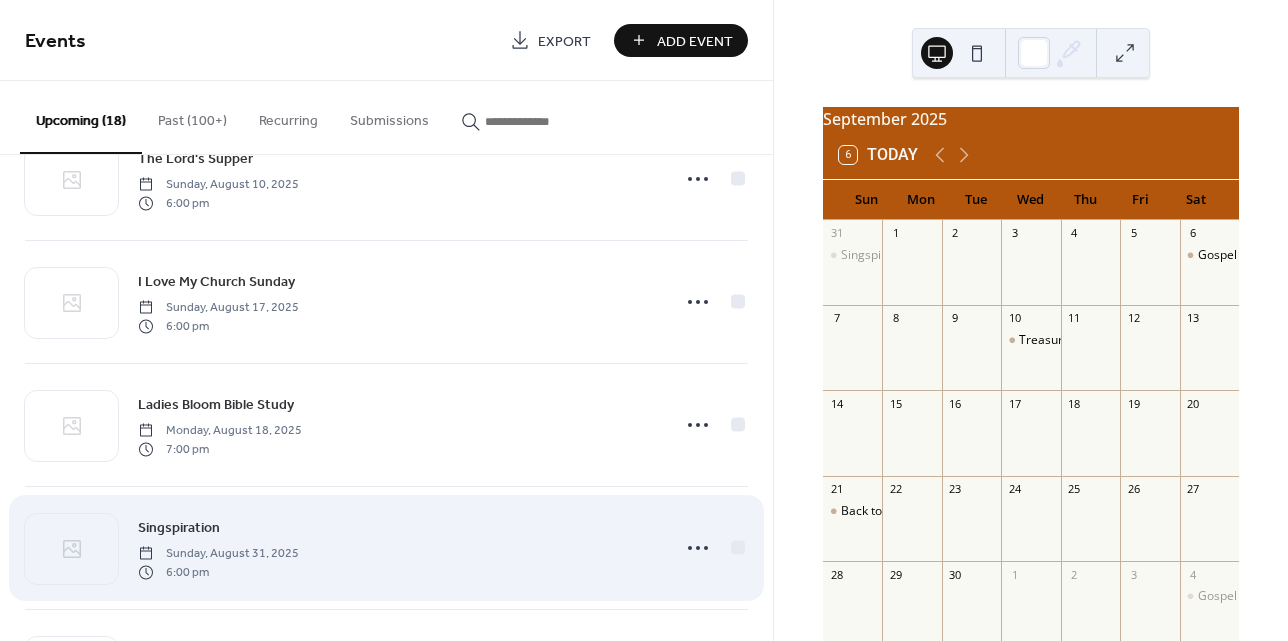 scroll, scrollTop: 76, scrollLeft: 0, axis: vertical 